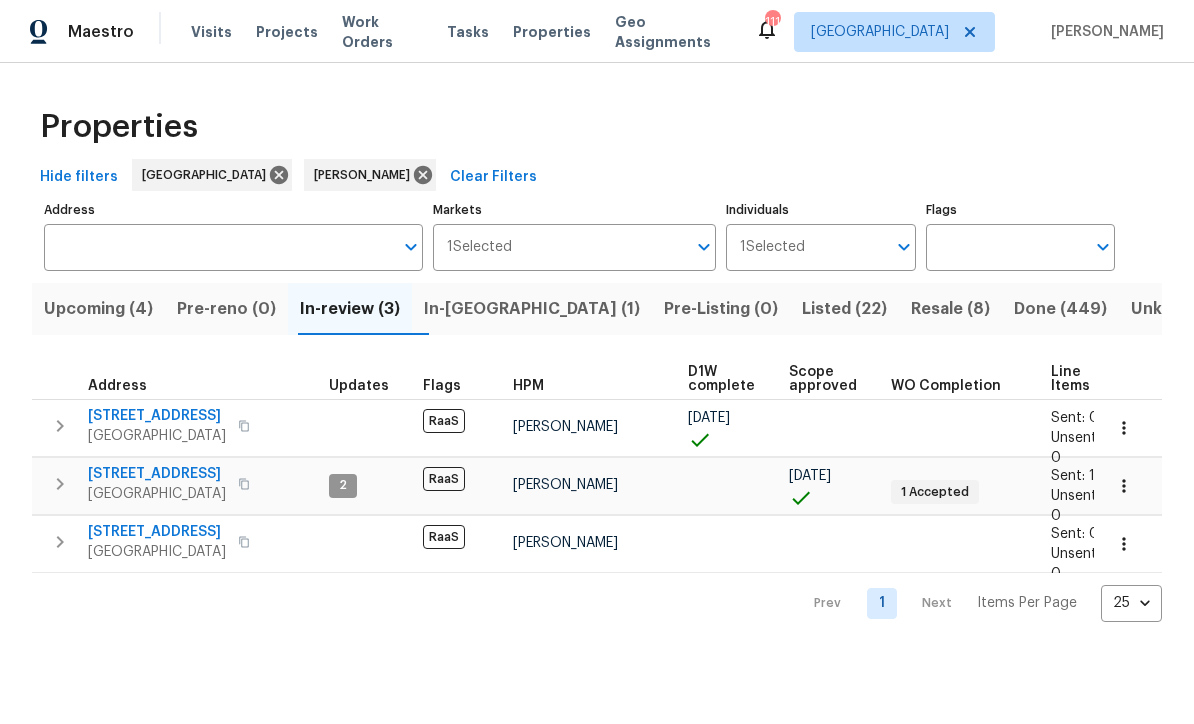 scroll, scrollTop: 0, scrollLeft: 0, axis: both 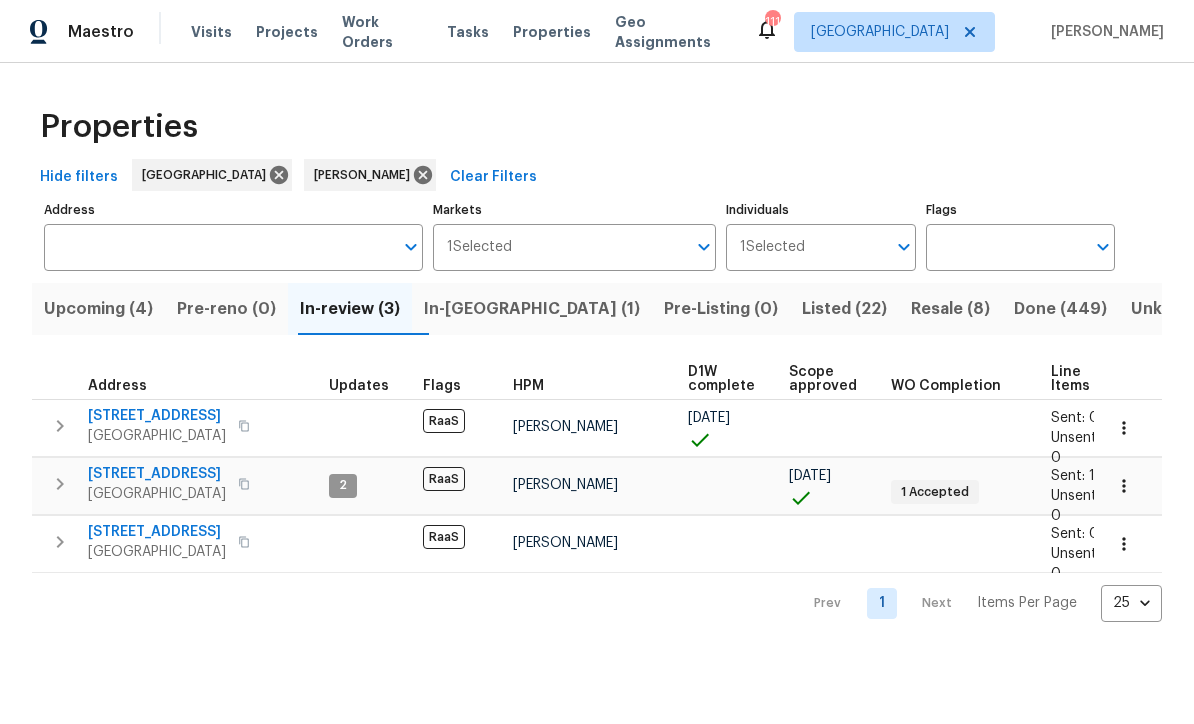 click on "[STREET_ADDRESS]" at bounding box center [157, 474] 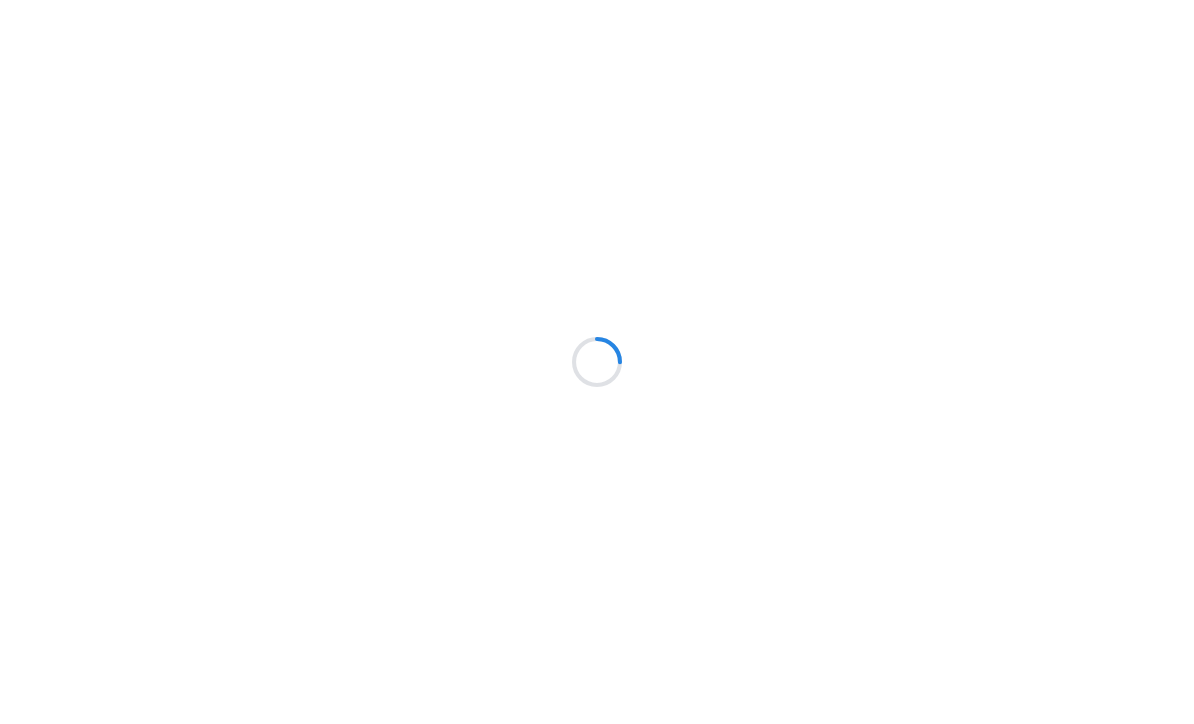scroll, scrollTop: 0, scrollLeft: 0, axis: both 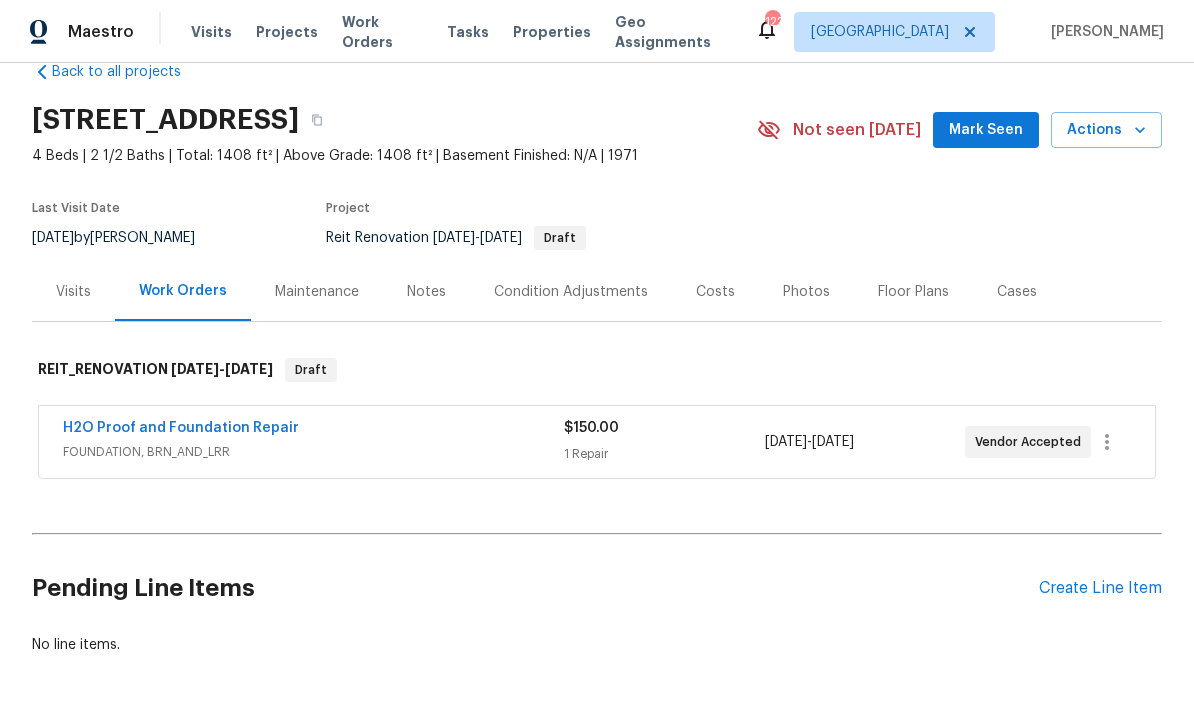 click on "Create Line Item" at bounding box center [1100, 588] 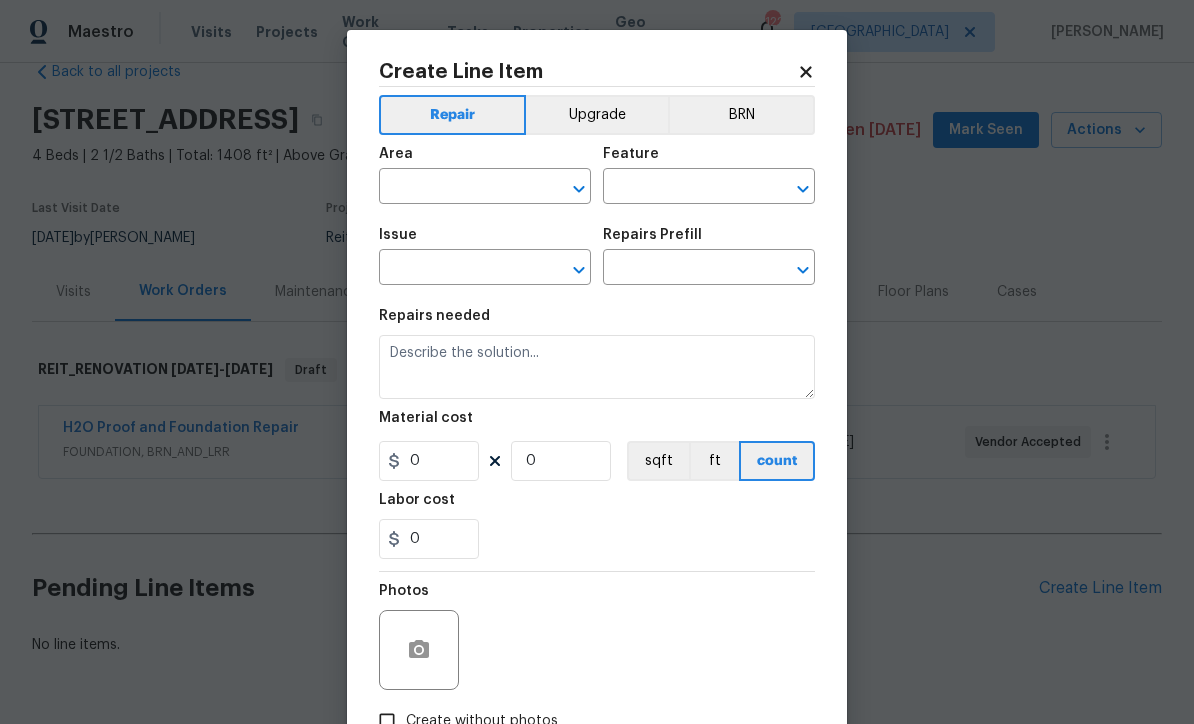 click at bounding box center [457, 188] 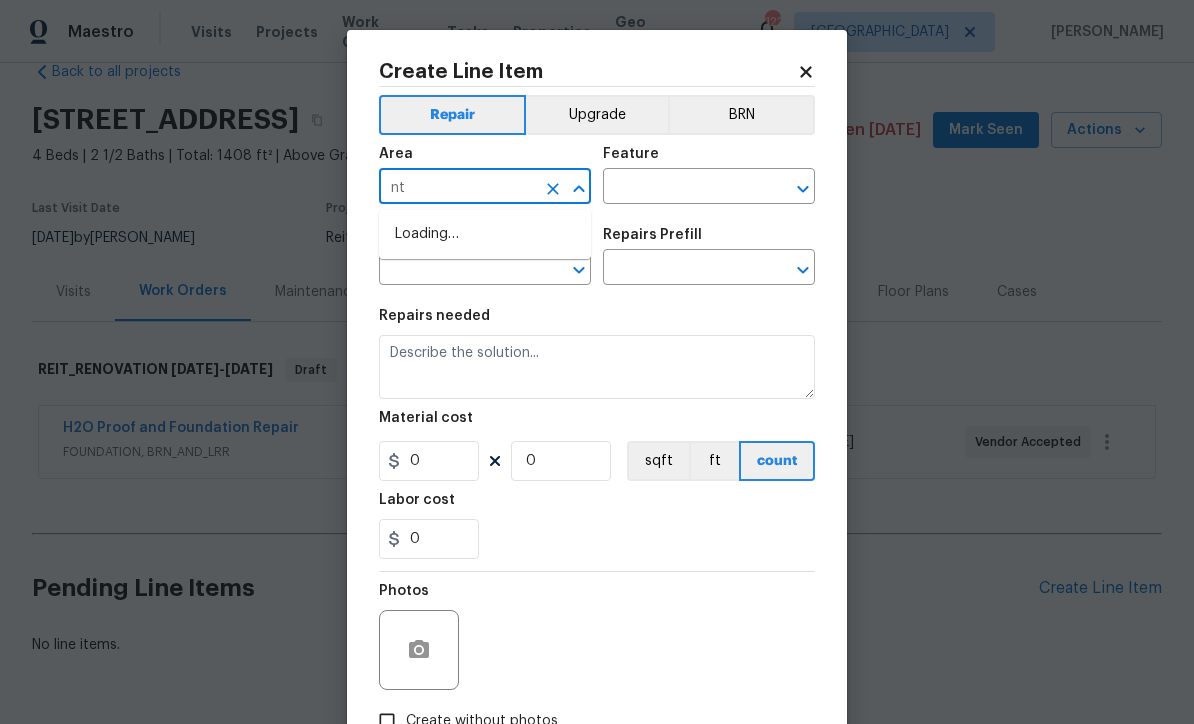 type on "n" 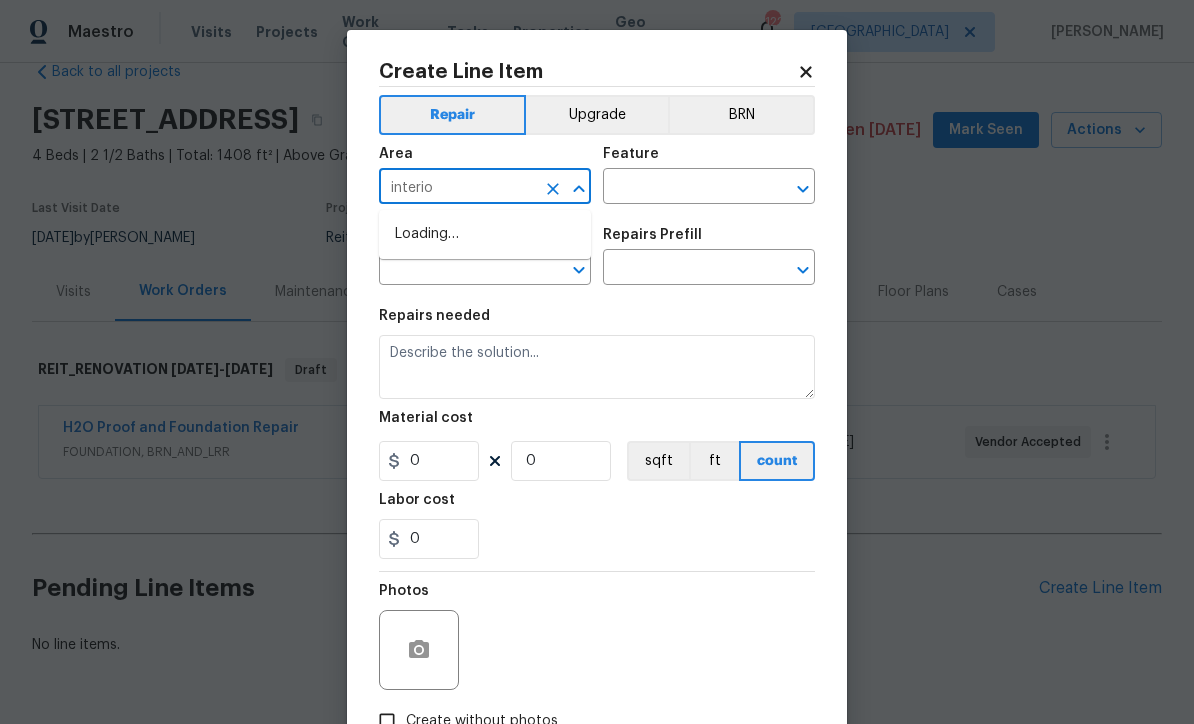 type on "interior" 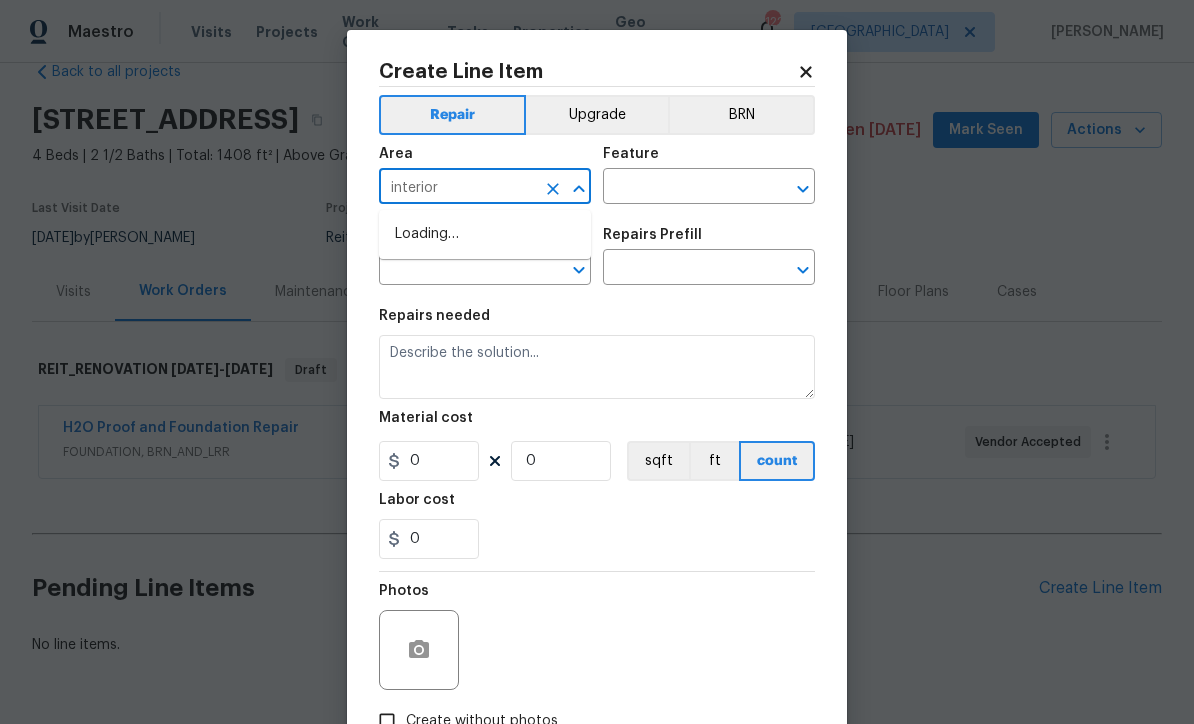 type 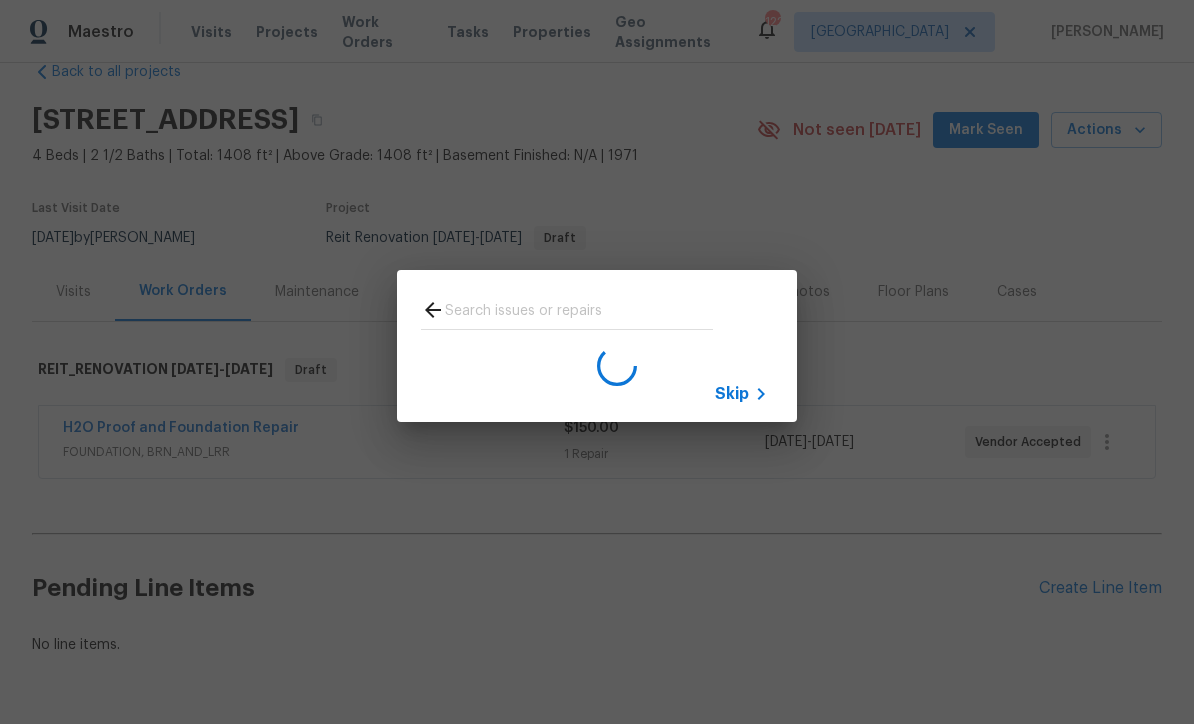 click on "Skip" at bounding box center (732, 394) 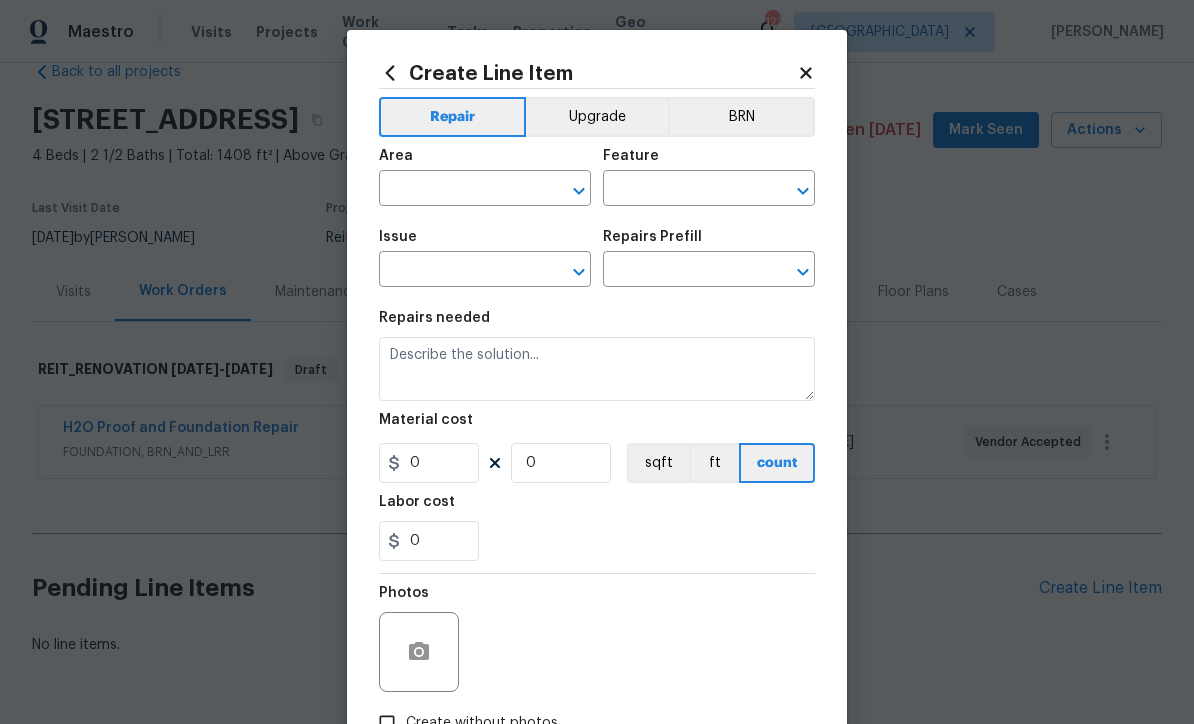 click at bounding box center [457, 190] 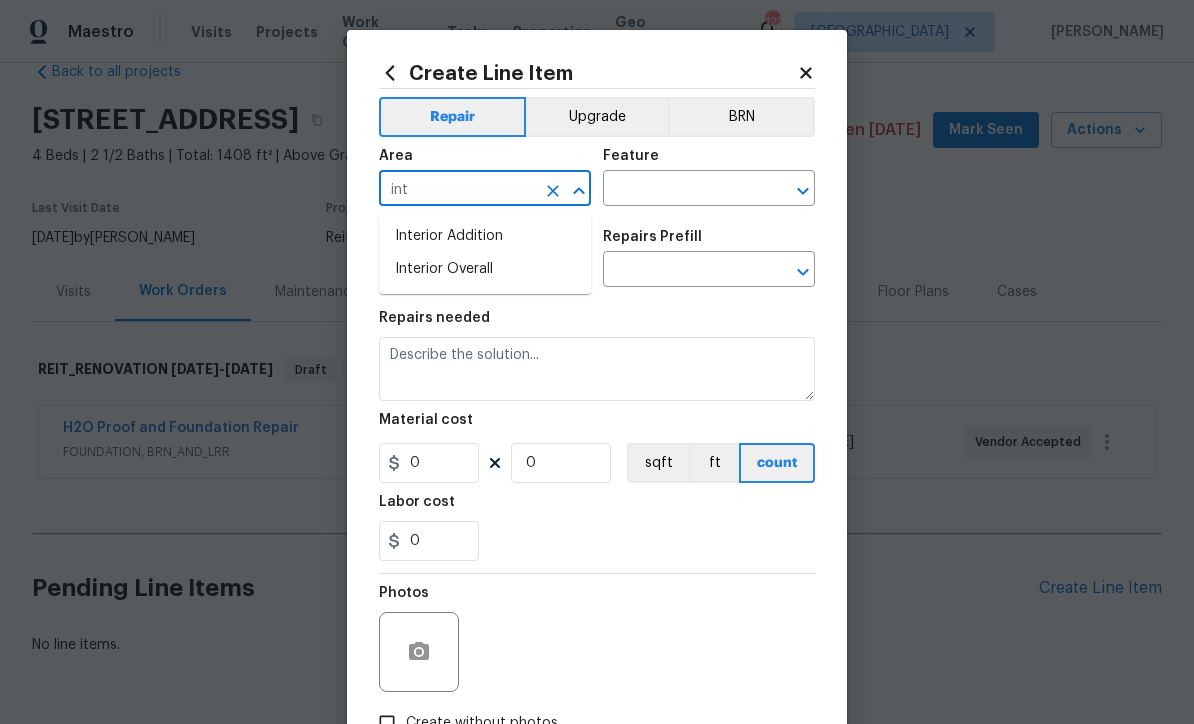 click on "Interior Overall" at bounding box center [485, 269] 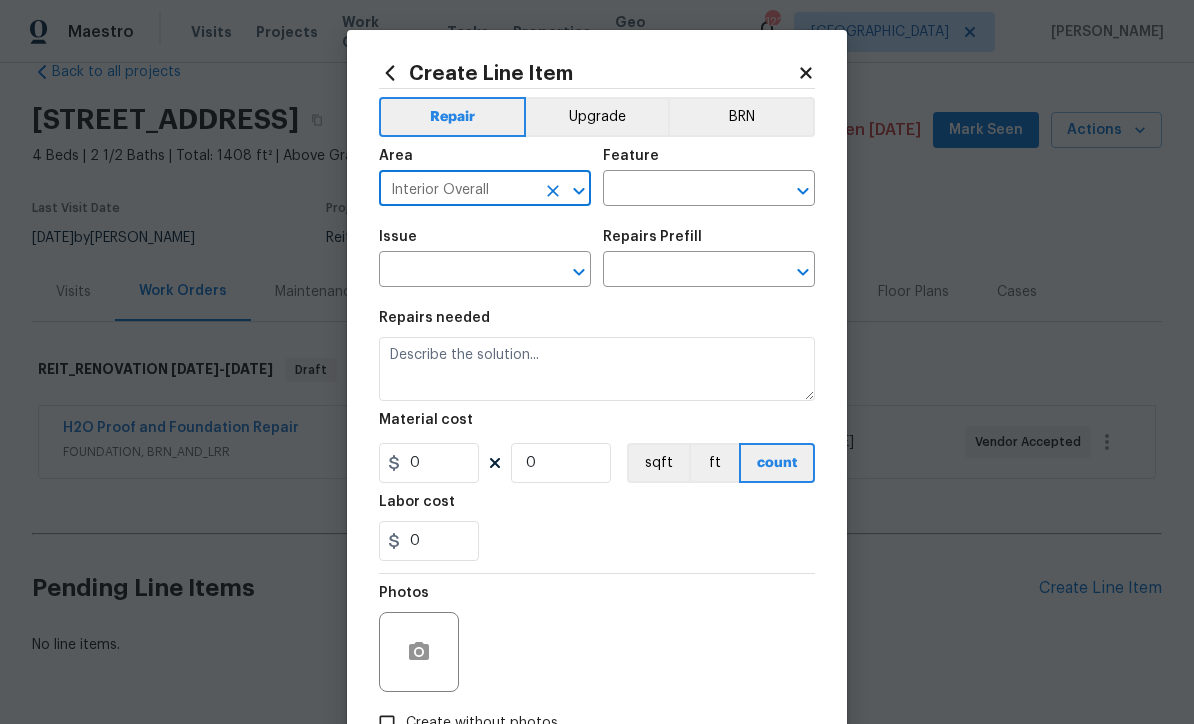 click at bounding box center [681, 190] 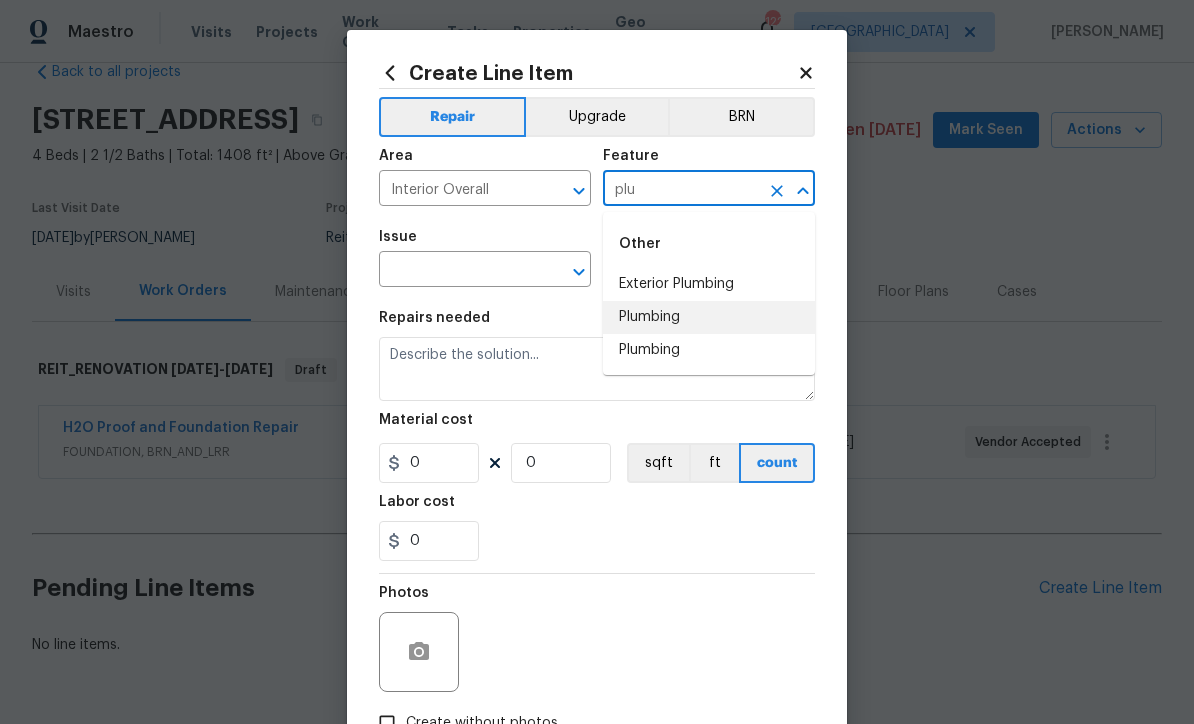 click on "Plumbing" at bounding box center (709, 317) 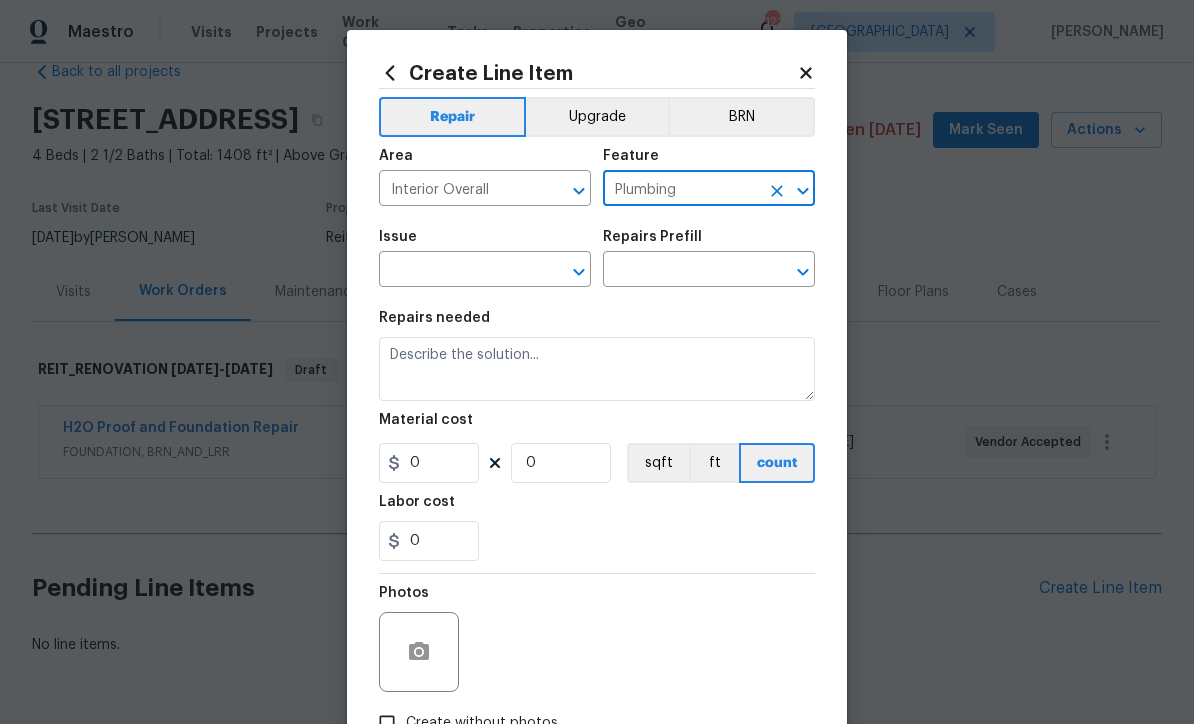 click at bounding box center (457, 271) 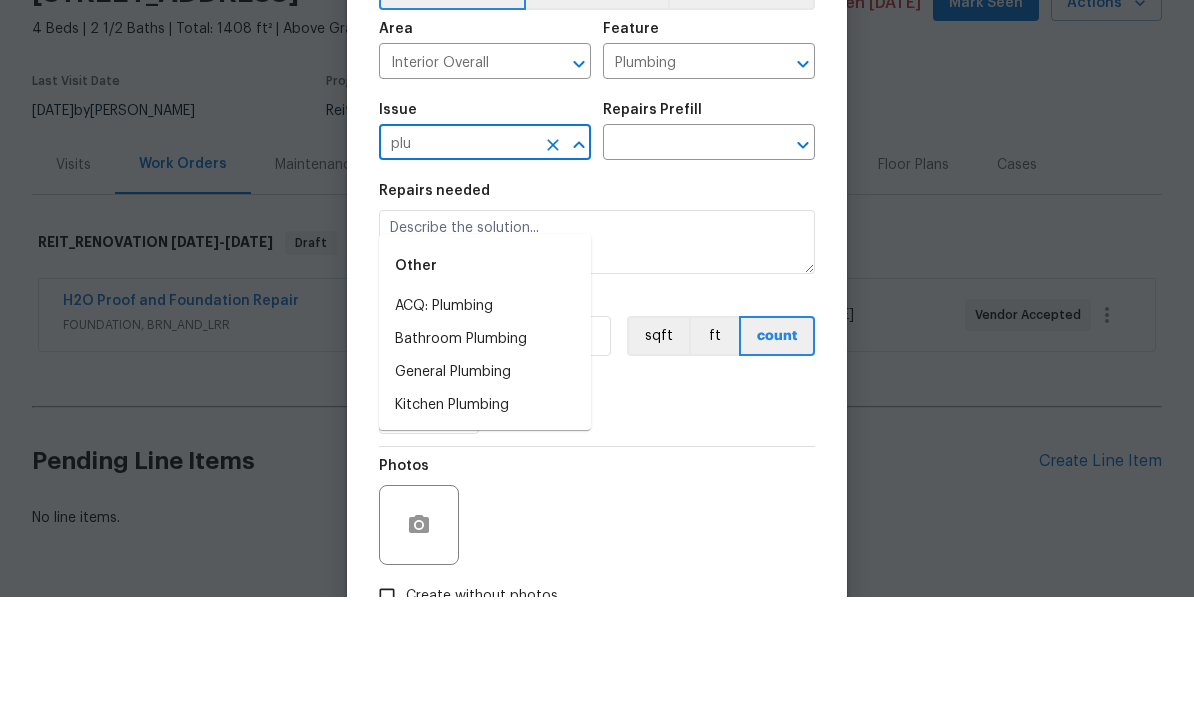 scroll, scrollTop: 66, scrollLeft: 0, axis: vertical 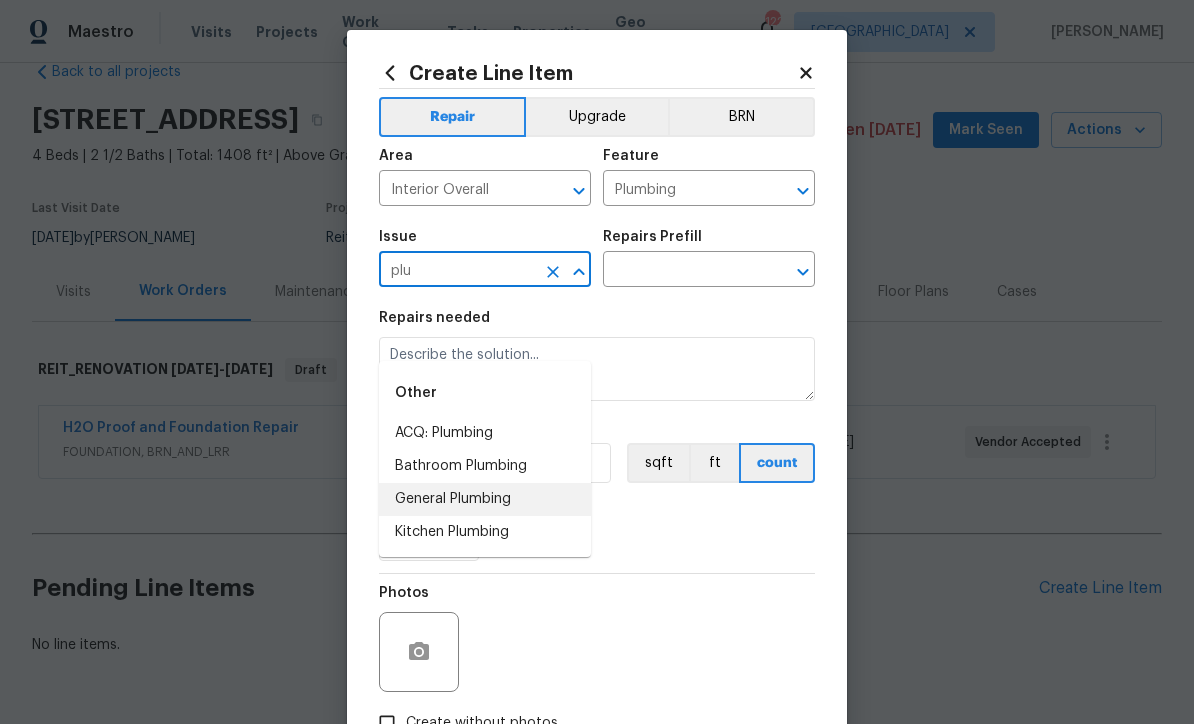 click on "General Plumbing" at bounding box center (485, 499) 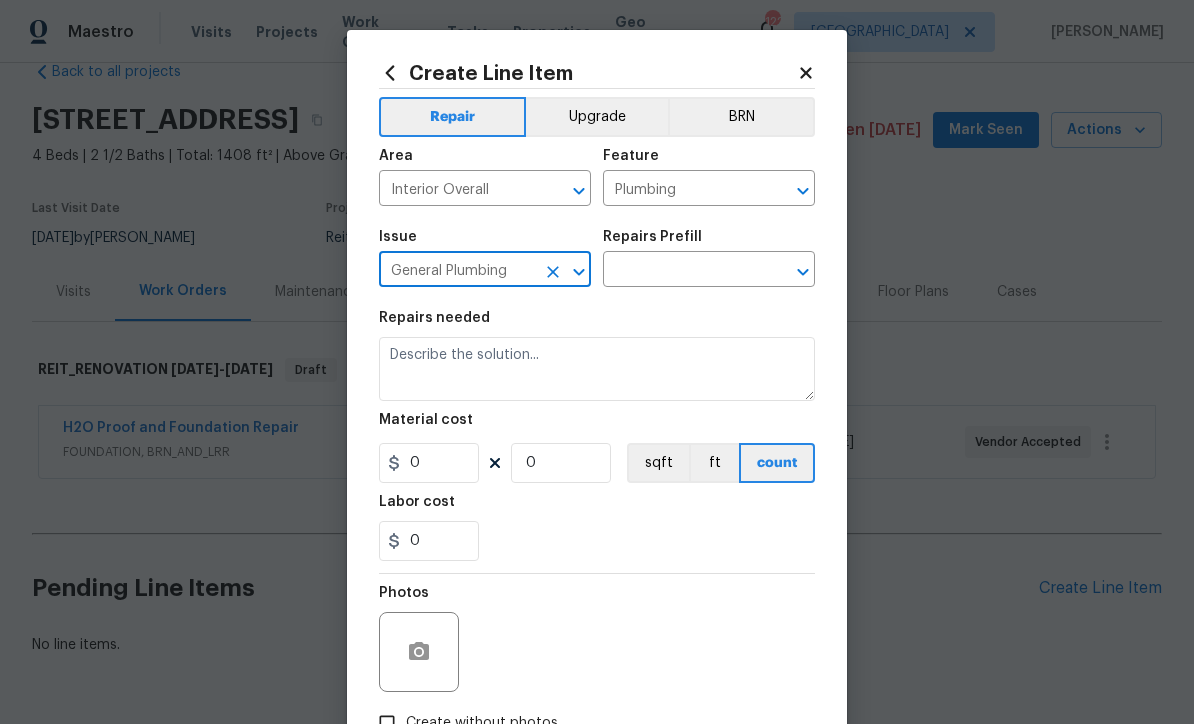 click at bounding box center (681, 271) 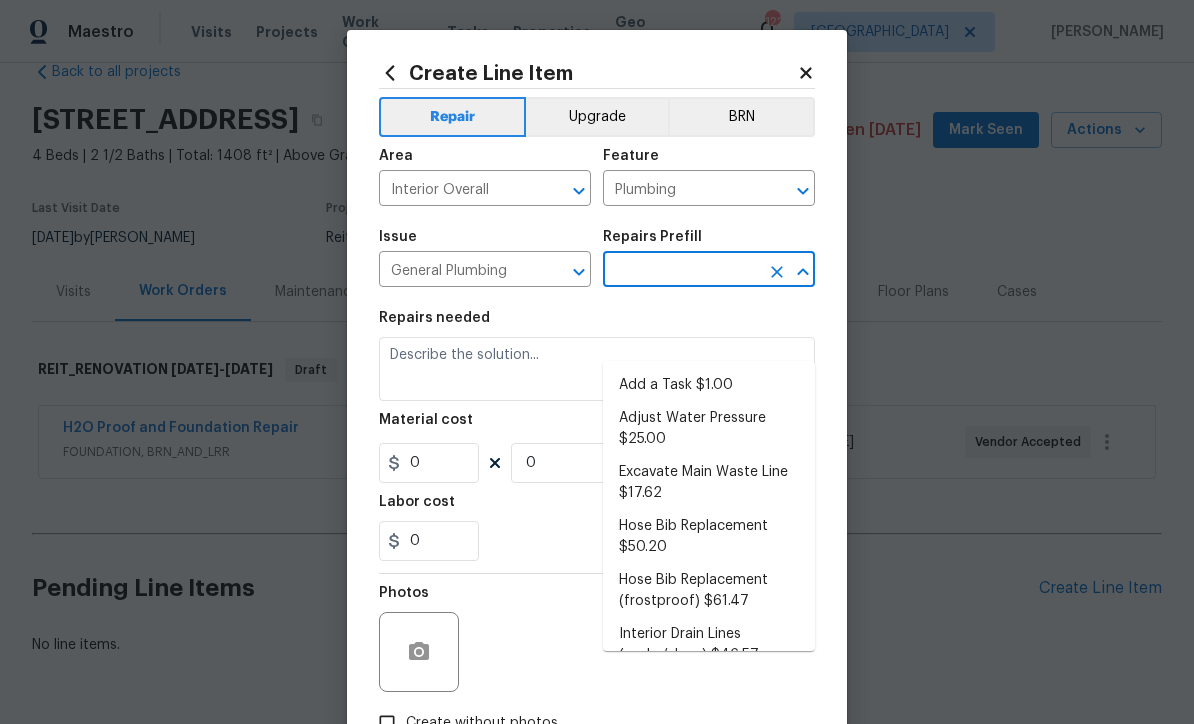 click at bounding box center [681, 271] 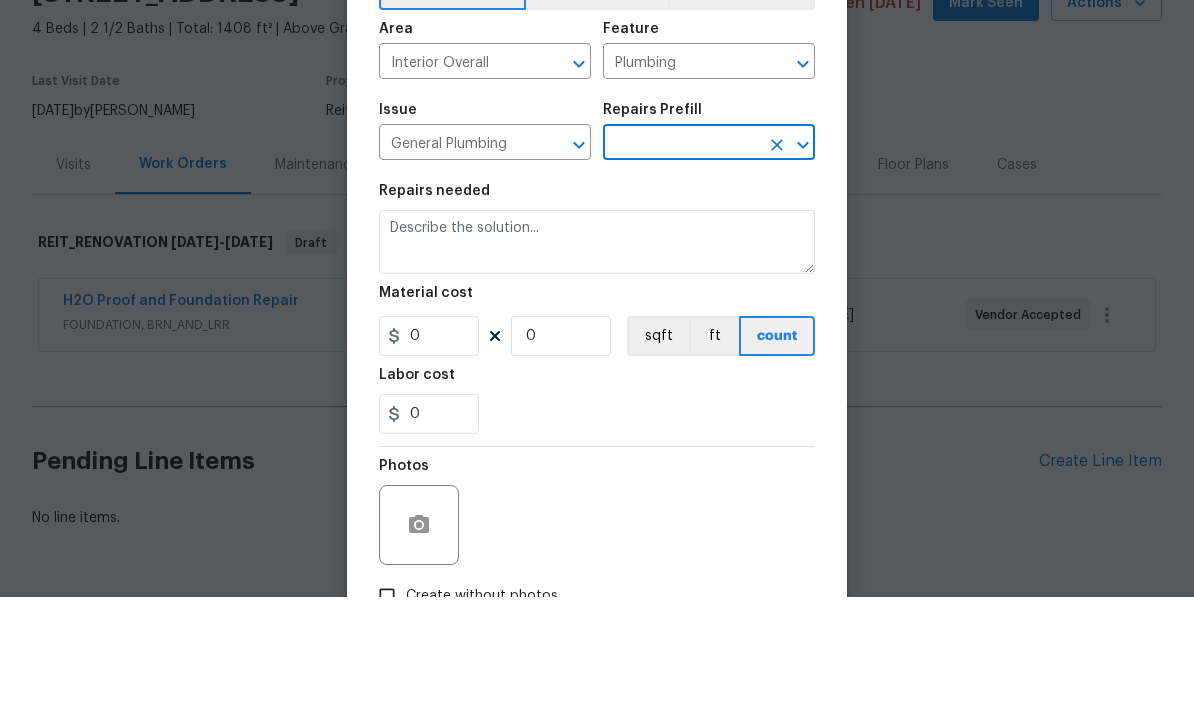 click at bounding box center (681, 271) 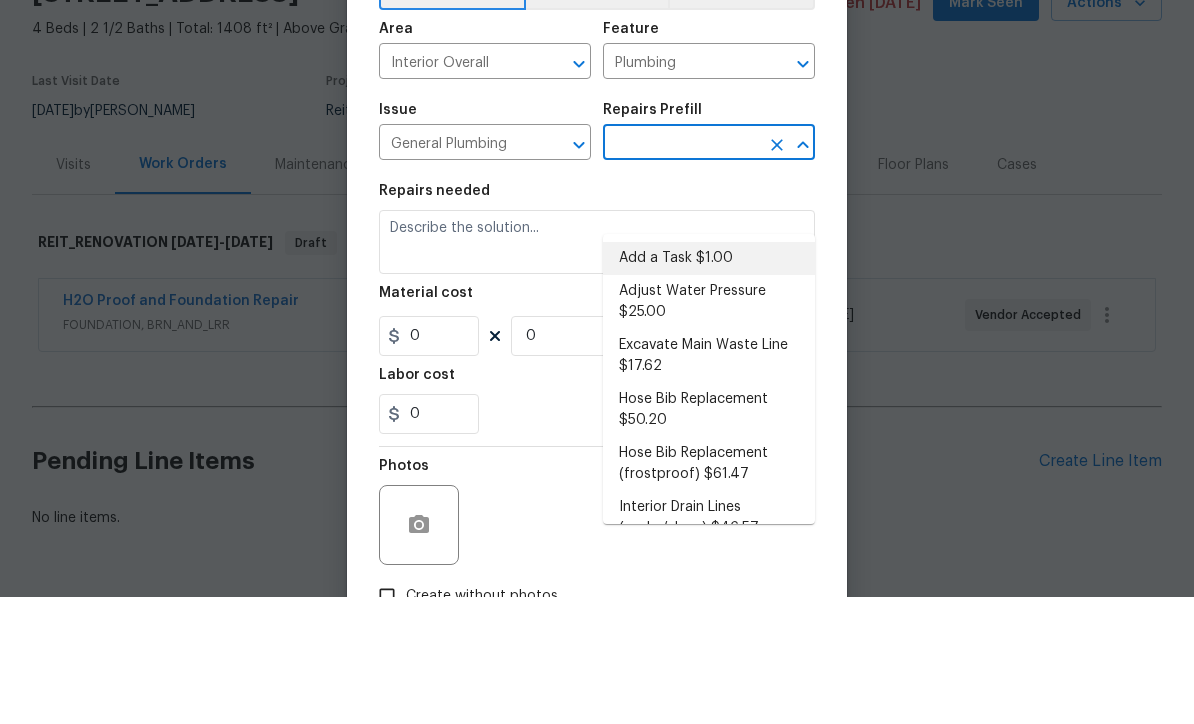 click on "Add a Task $1.00" at bounding box center (709, 385) 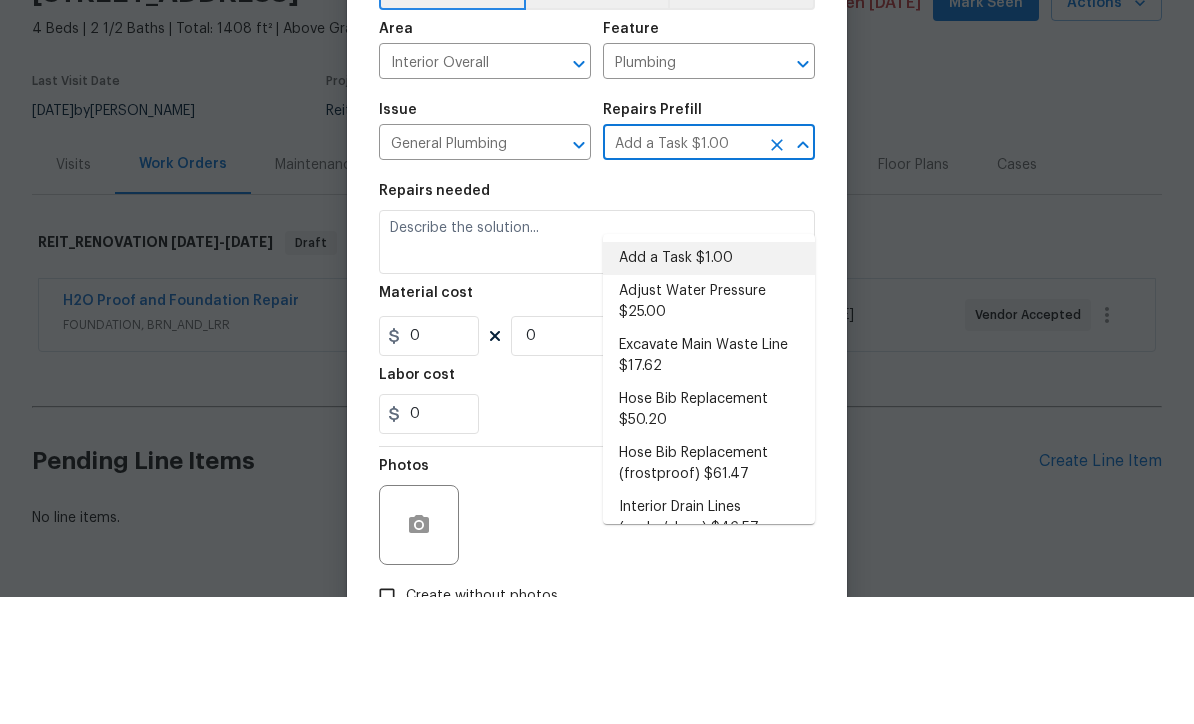type 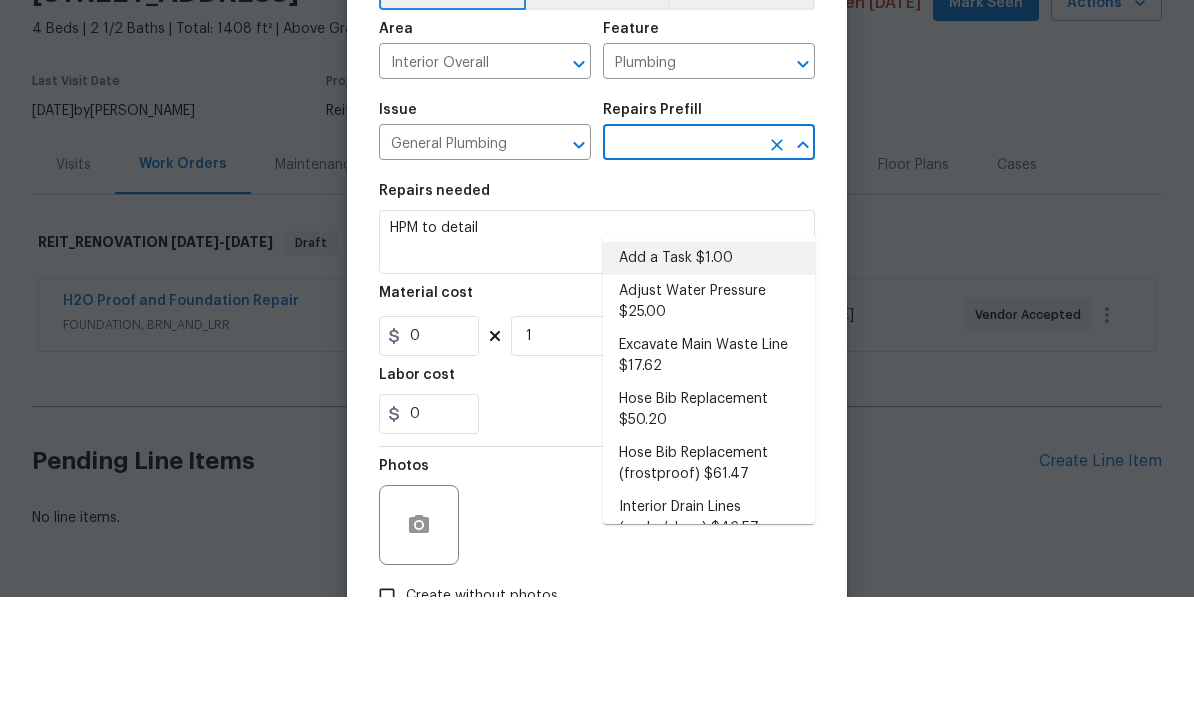 type on "Add a Task $1.00" 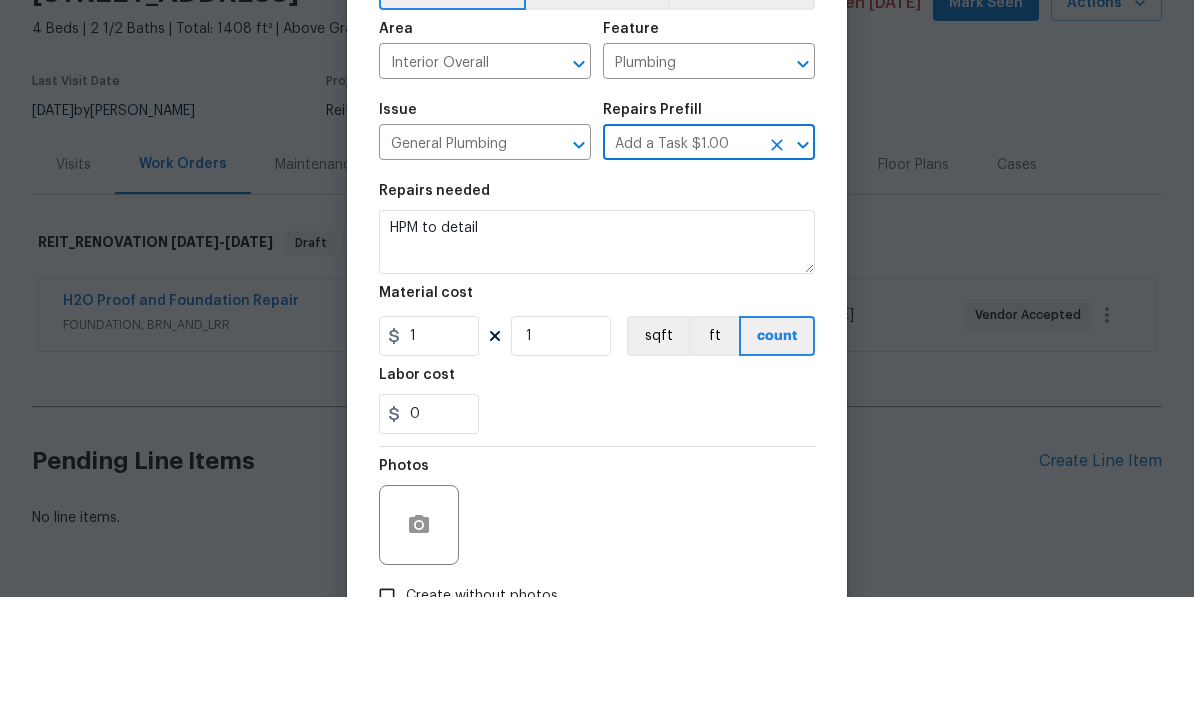 scroll, scrollTop: 0, scrollLeft: 0, axis: both 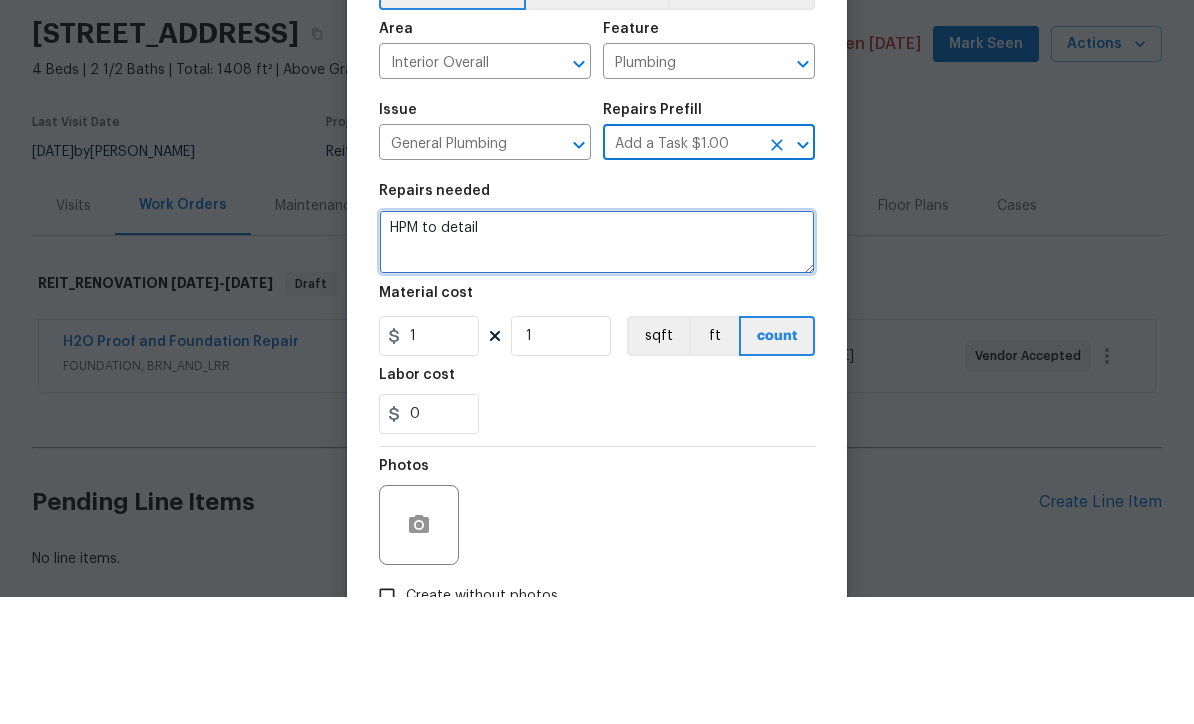 click on "HPM to detail" at bounding box center [597, 369] 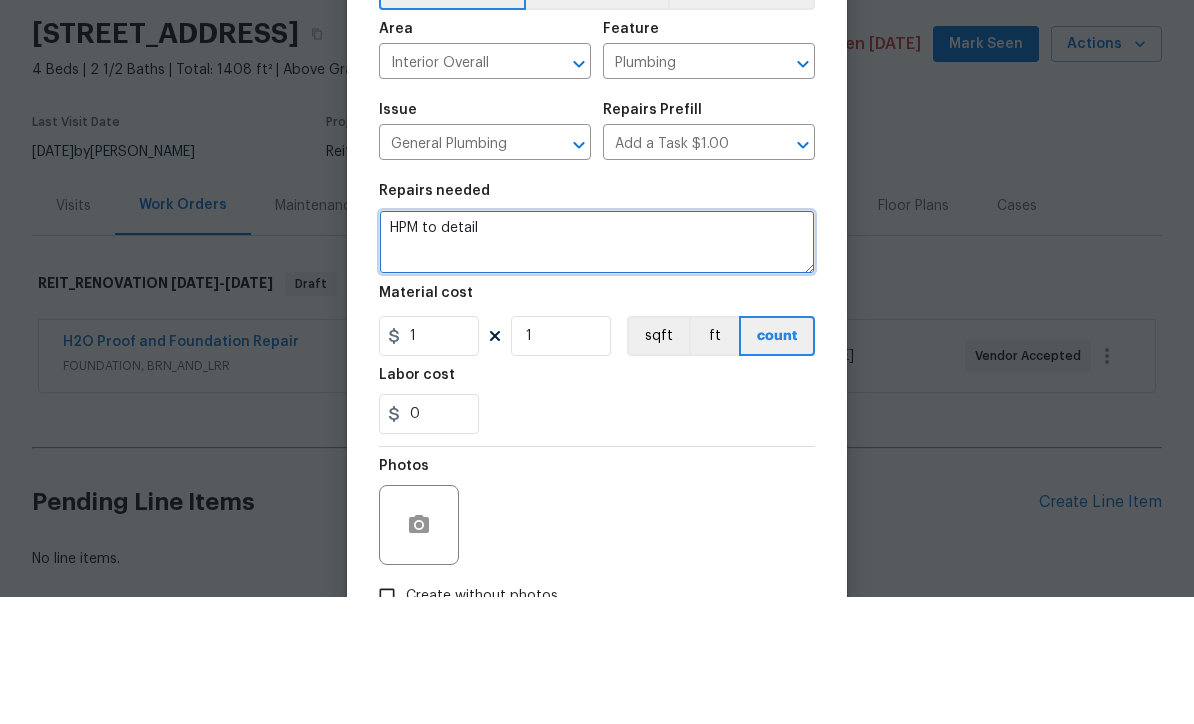 paste on "Mirsad Srna how much would it cost to get a letter from a plumber saying there are no plumbing leaks in the house?" 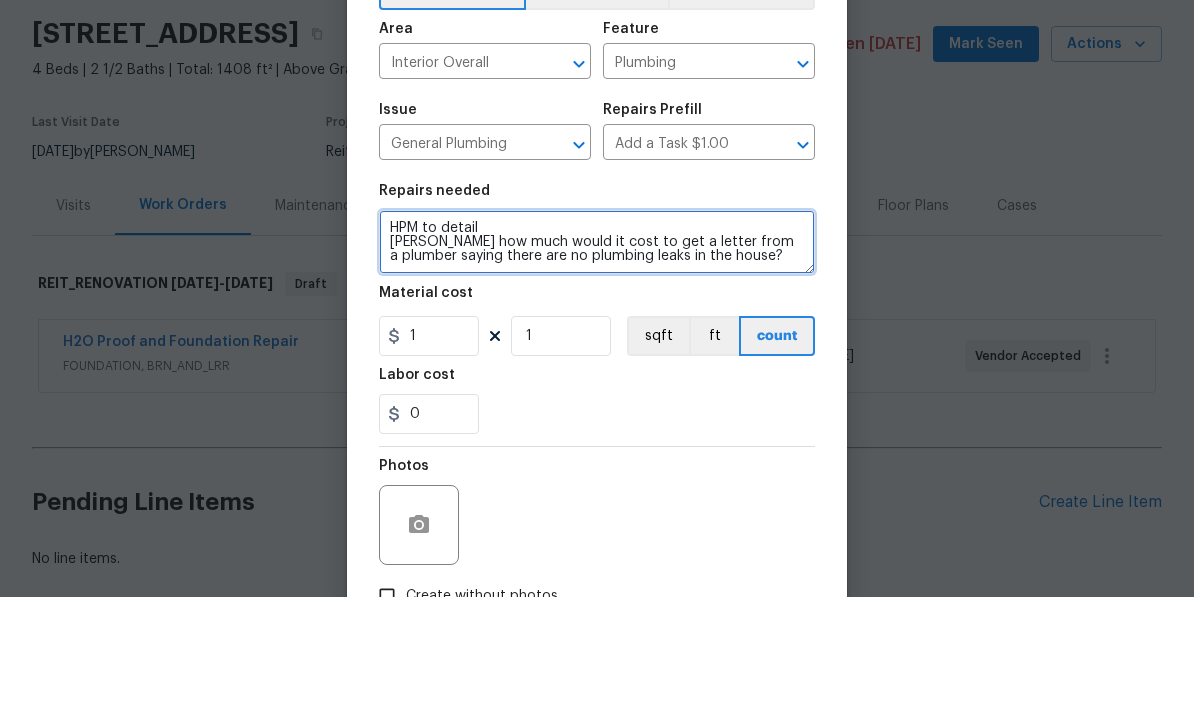 click on "HPM to detail
Mirsad Srna how much would it cost to get a letter from a plumber saying there are no plumbing leaks in the house?" at bounding box center (597, 369) 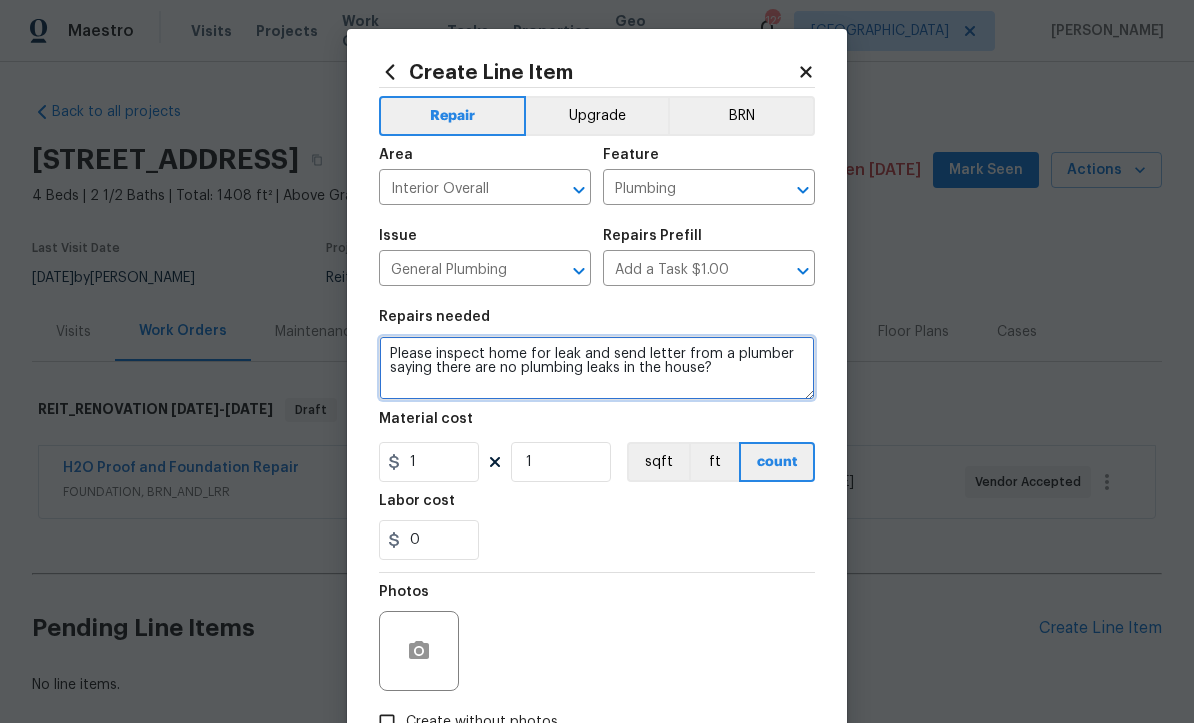 type on "Please inspect home for leak and send letter from a plumber saying there are no plumbing leaks in the house?" 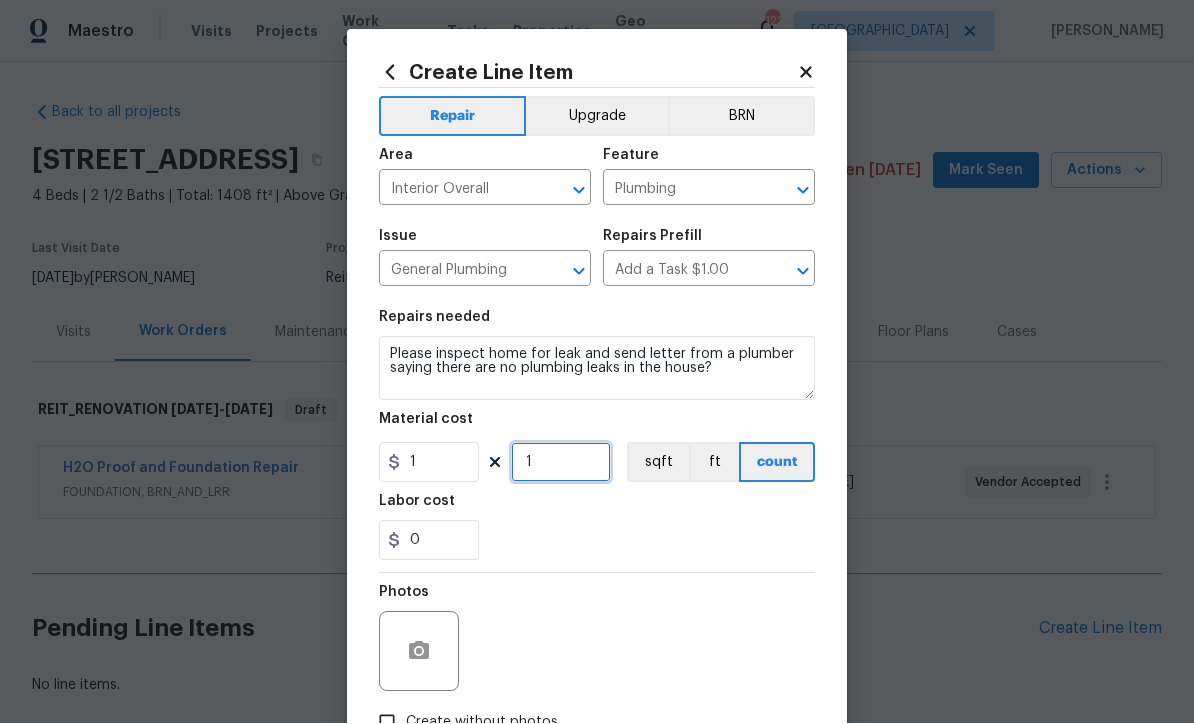 click on "1" at bounding box center [561, 463] 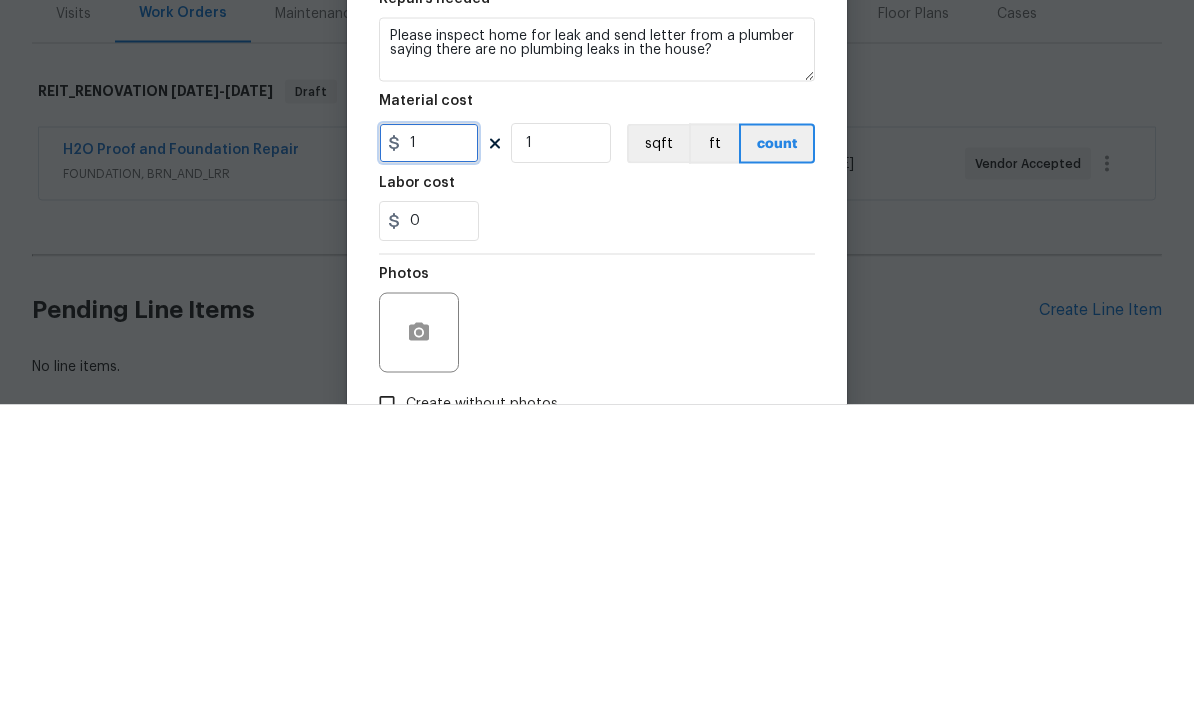 click on "1" at bounding box center [429, 463] 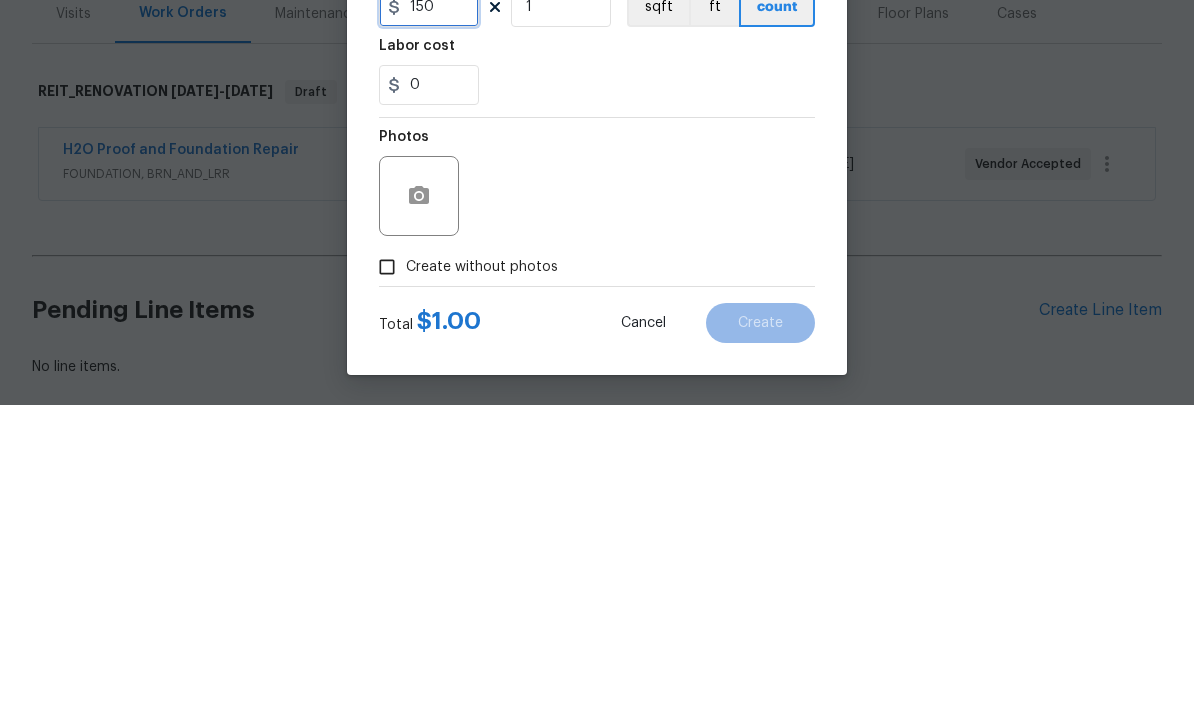 scroll, scrollTop: 141, scrollLeft: 0, axis: vertical 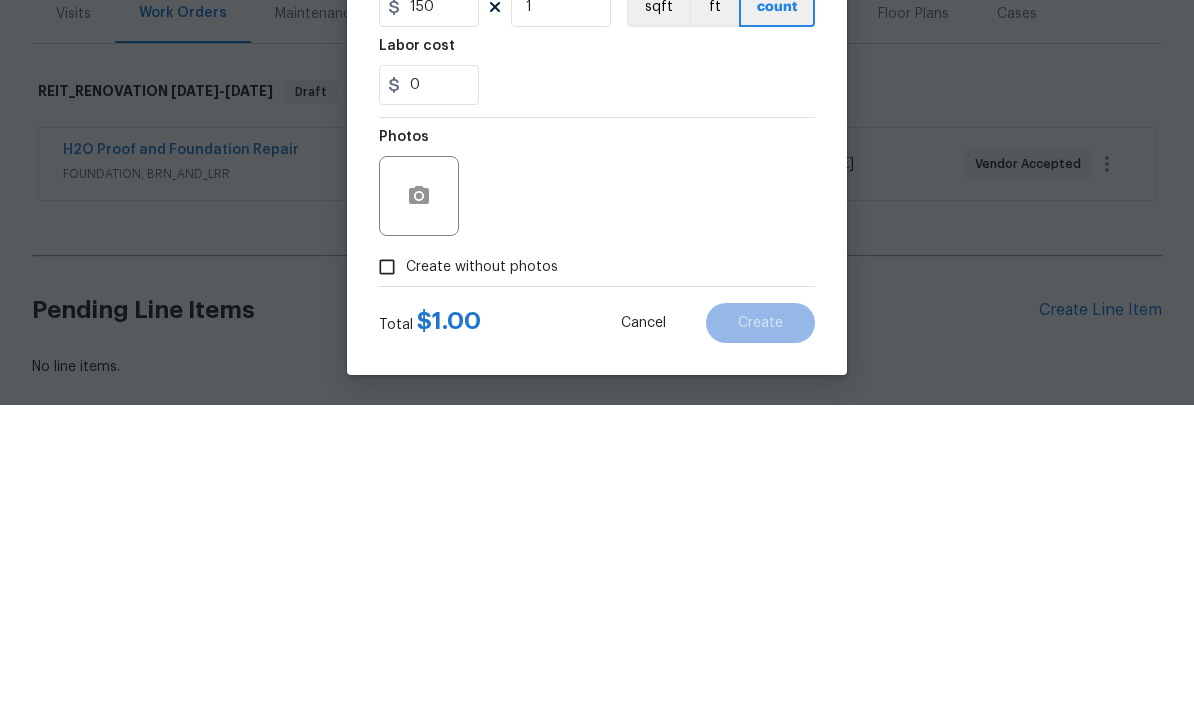 click on "Create without photos" at bounding box center (387, 586) 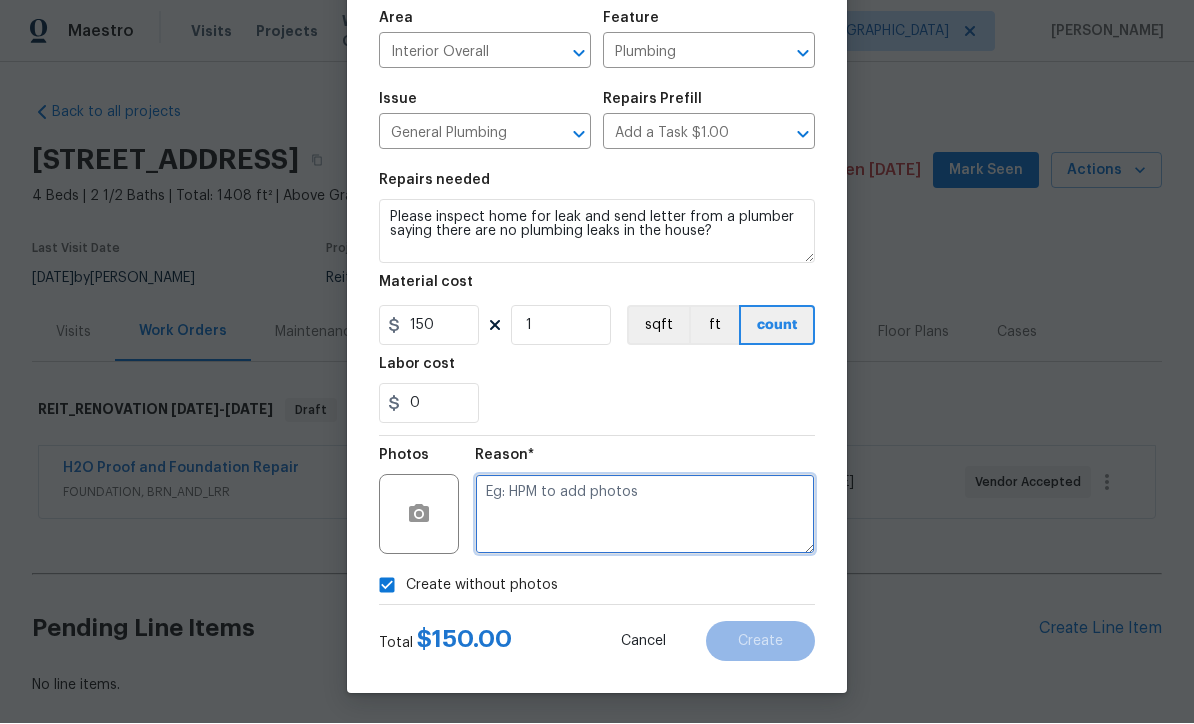 click at bounding box center [645, 515] 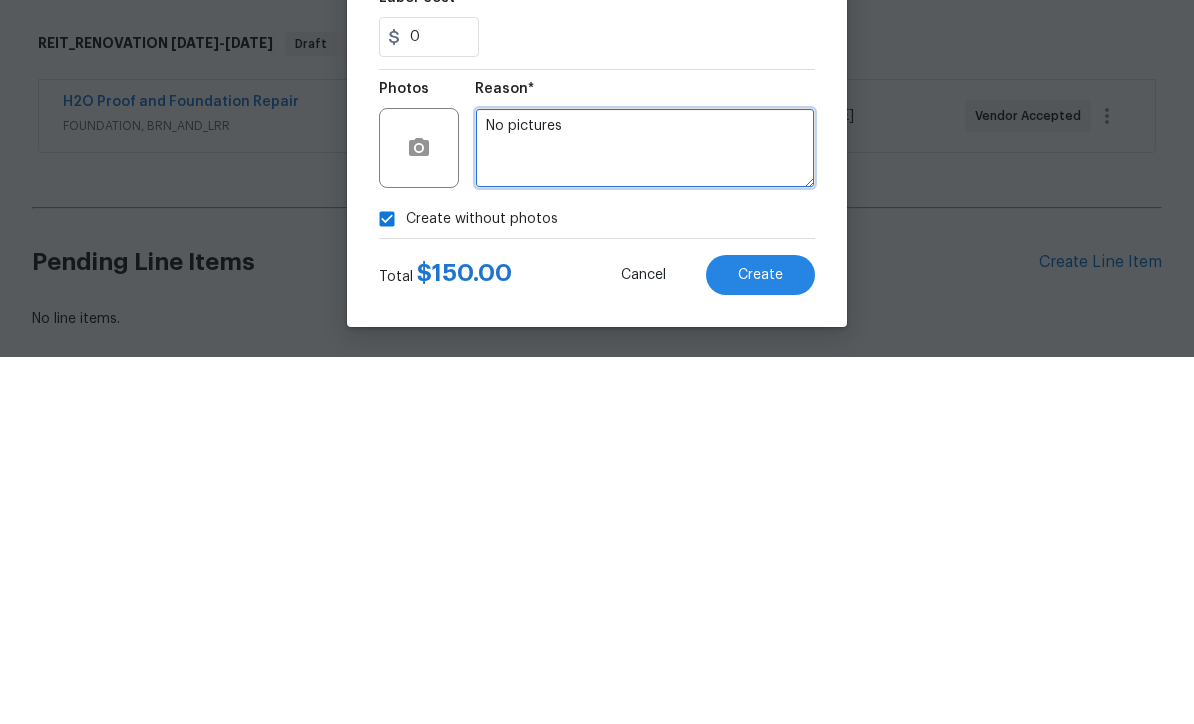 type on "No pictures" 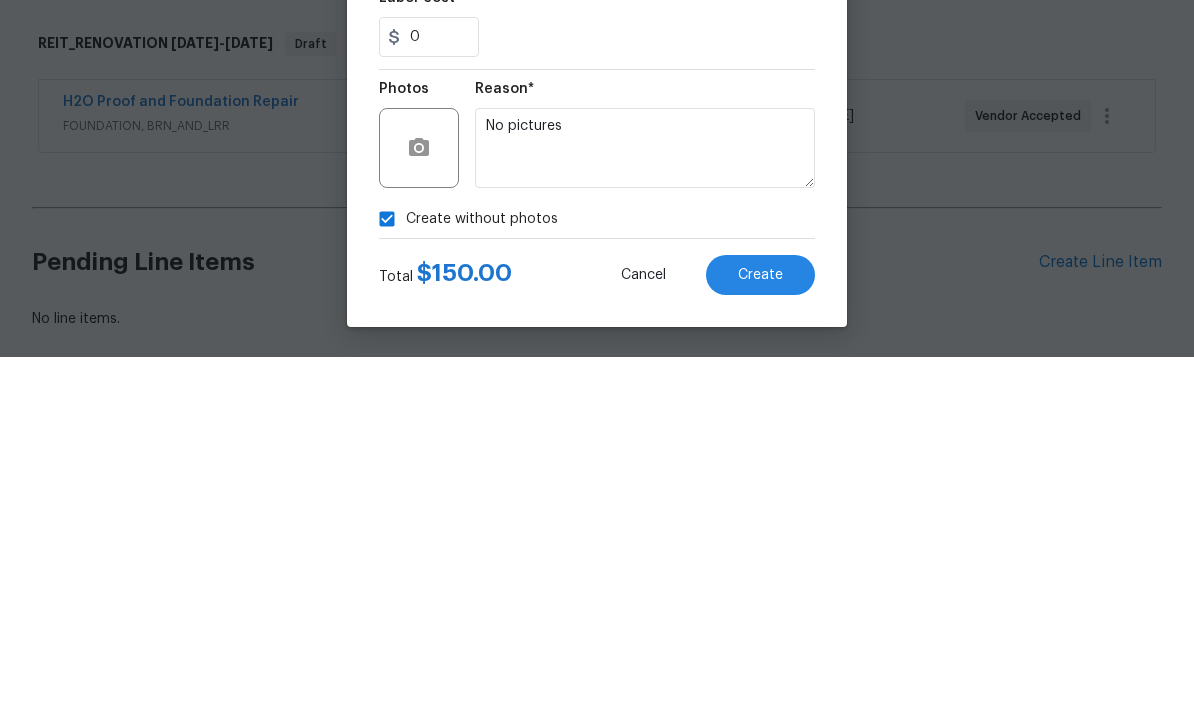 click on "Create" at bounding box center [760, 642] 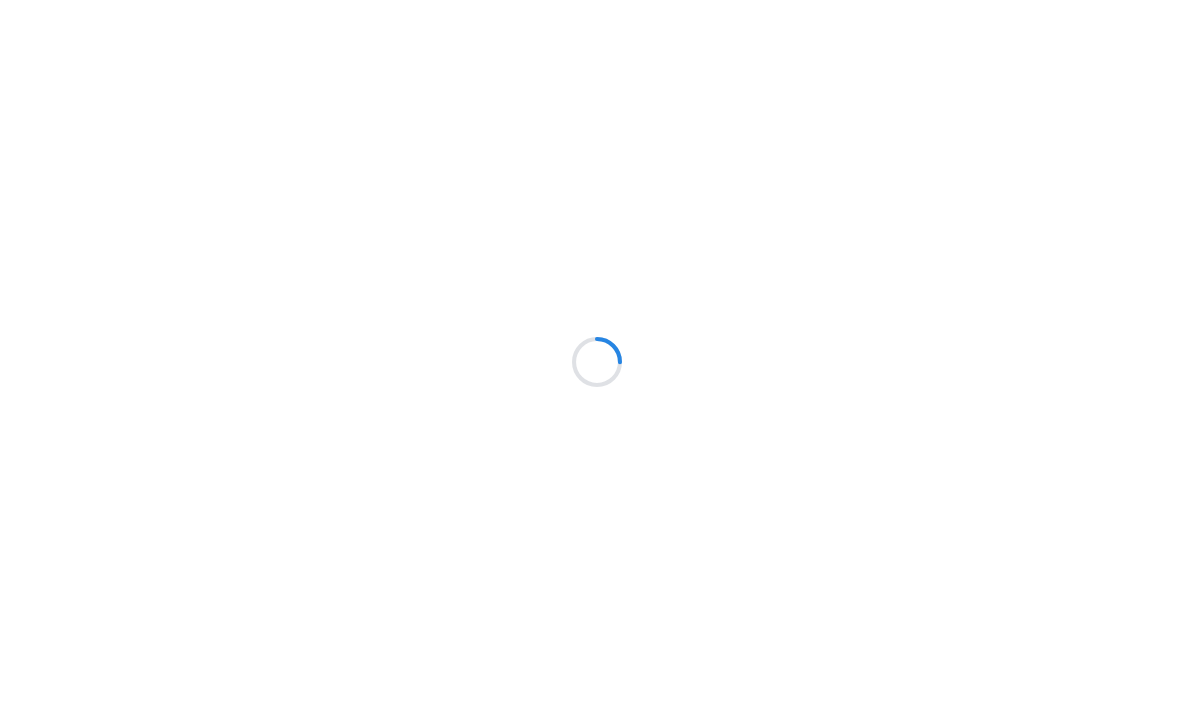 scroll, scrollTop: 0, scrollLeft: 0, axis: both 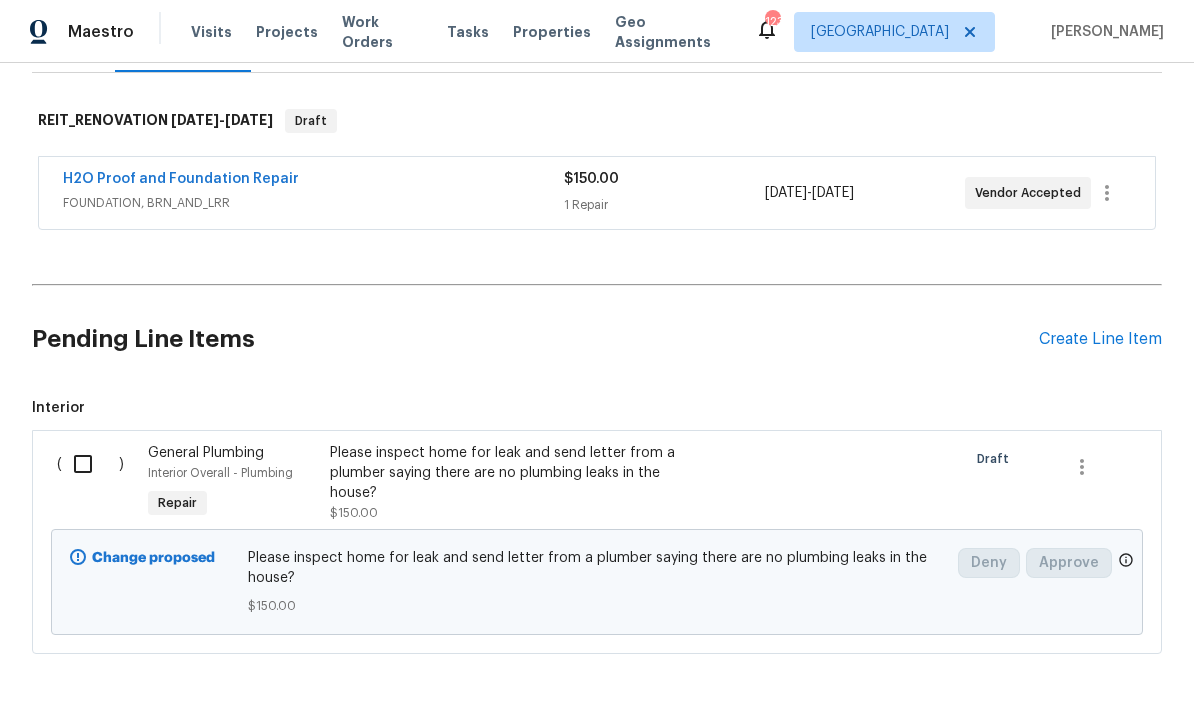 click on "Create Line Item" at bounding box center (1100, 339) 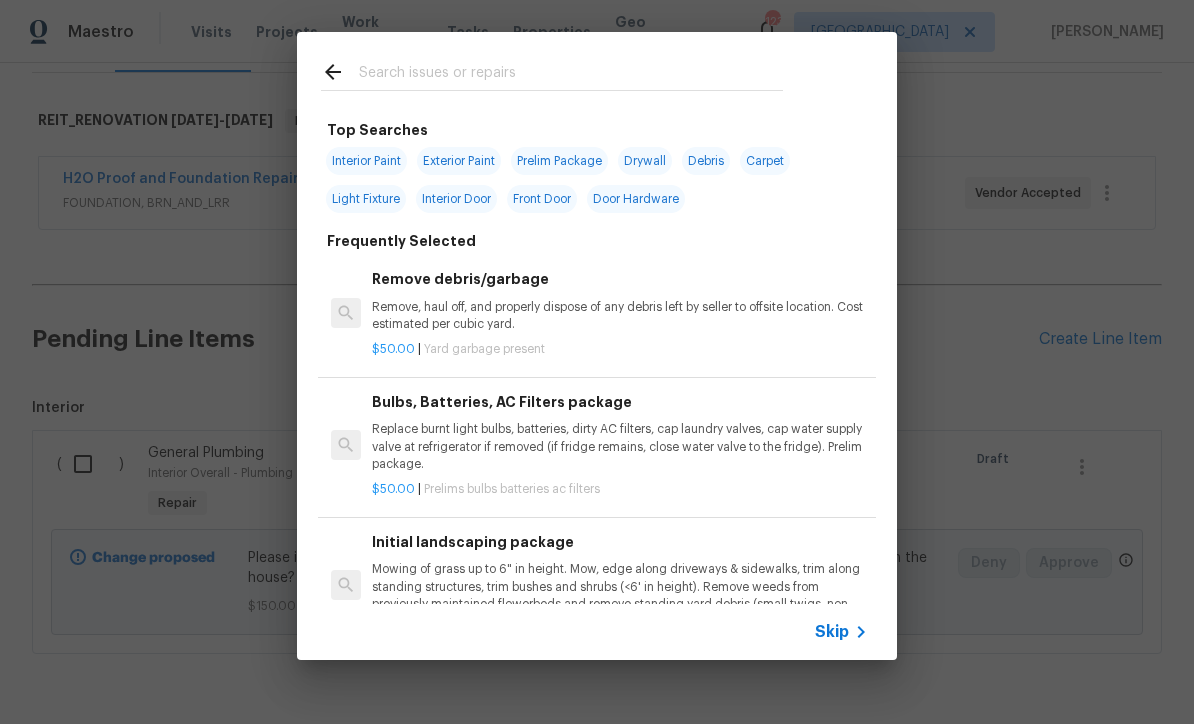 click on "Skip" at bounding box center [832, 632] 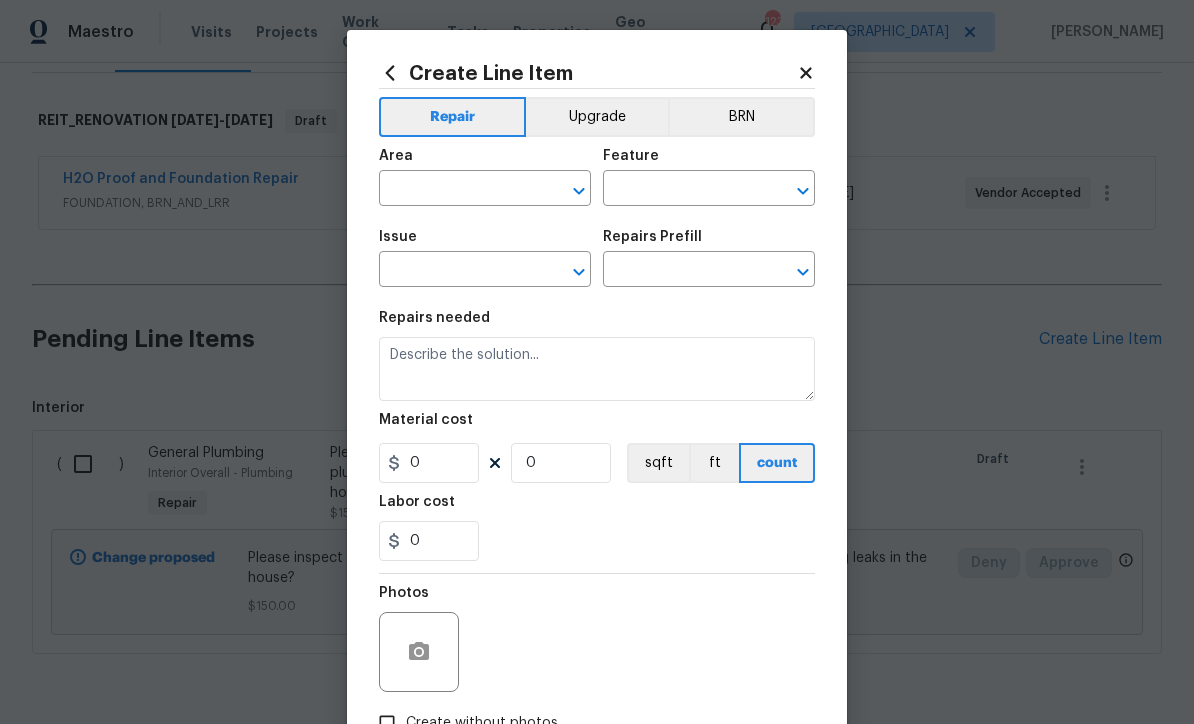 click at bounding box center (457, 190) 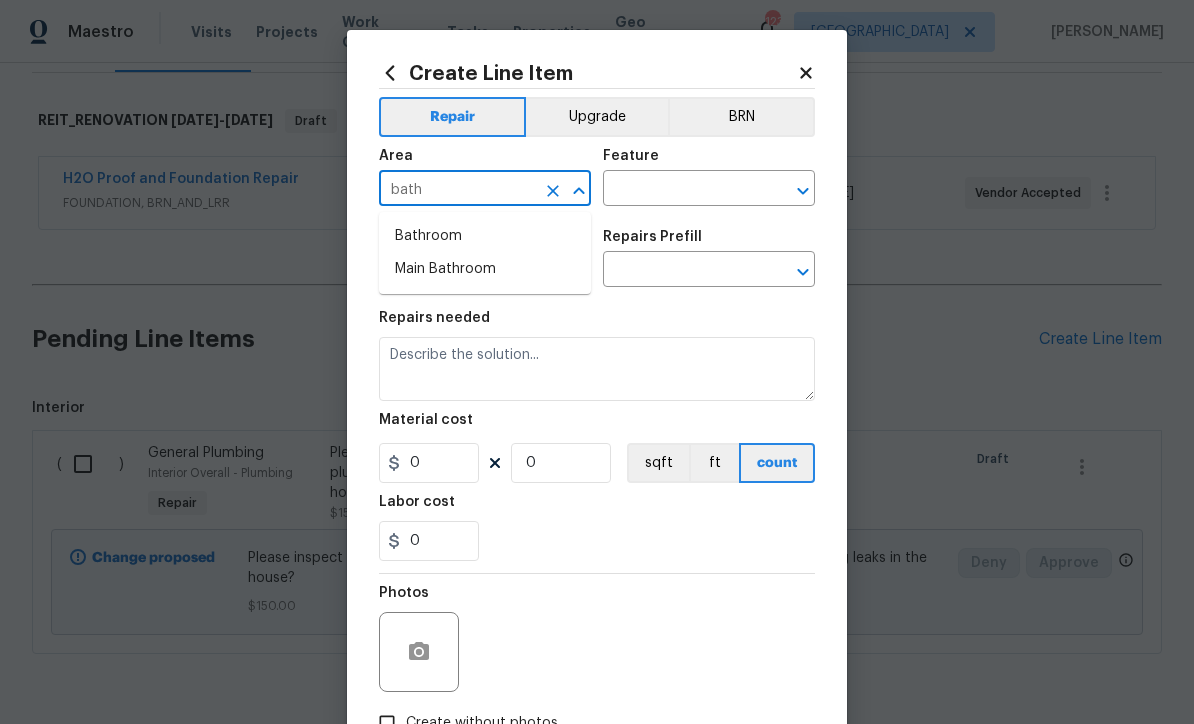 click on "Bathroom" at bounding box center (485, 236) 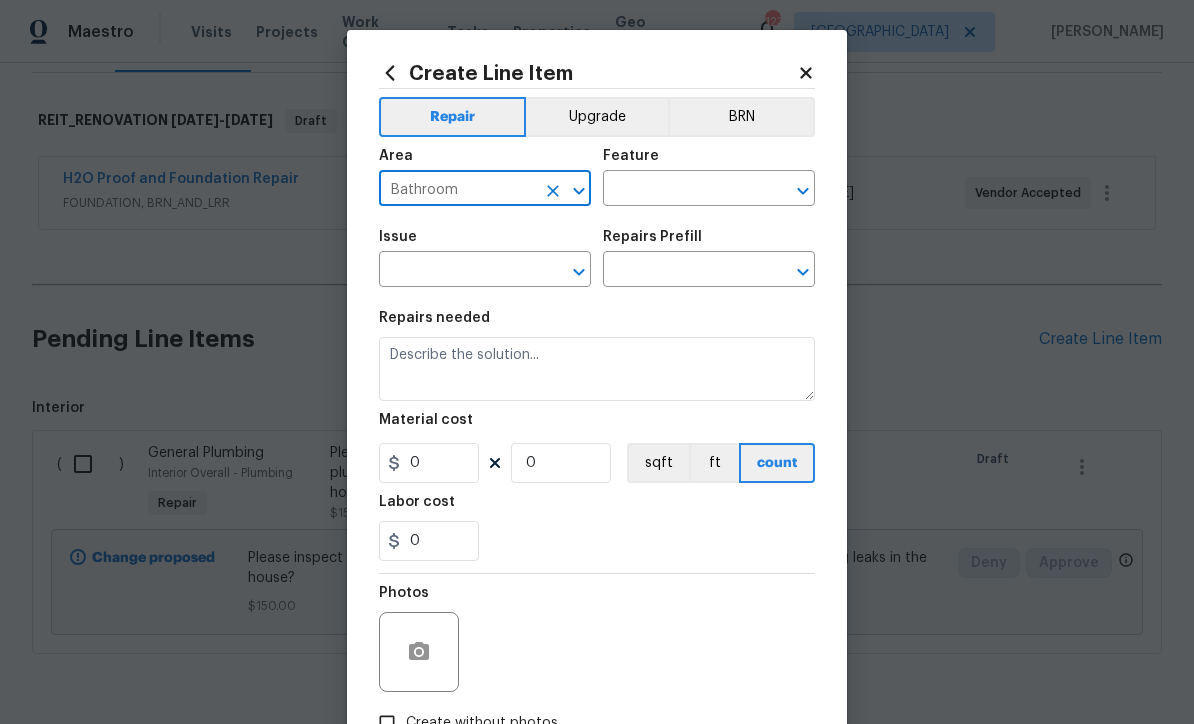click at bounding box center [681, 190] 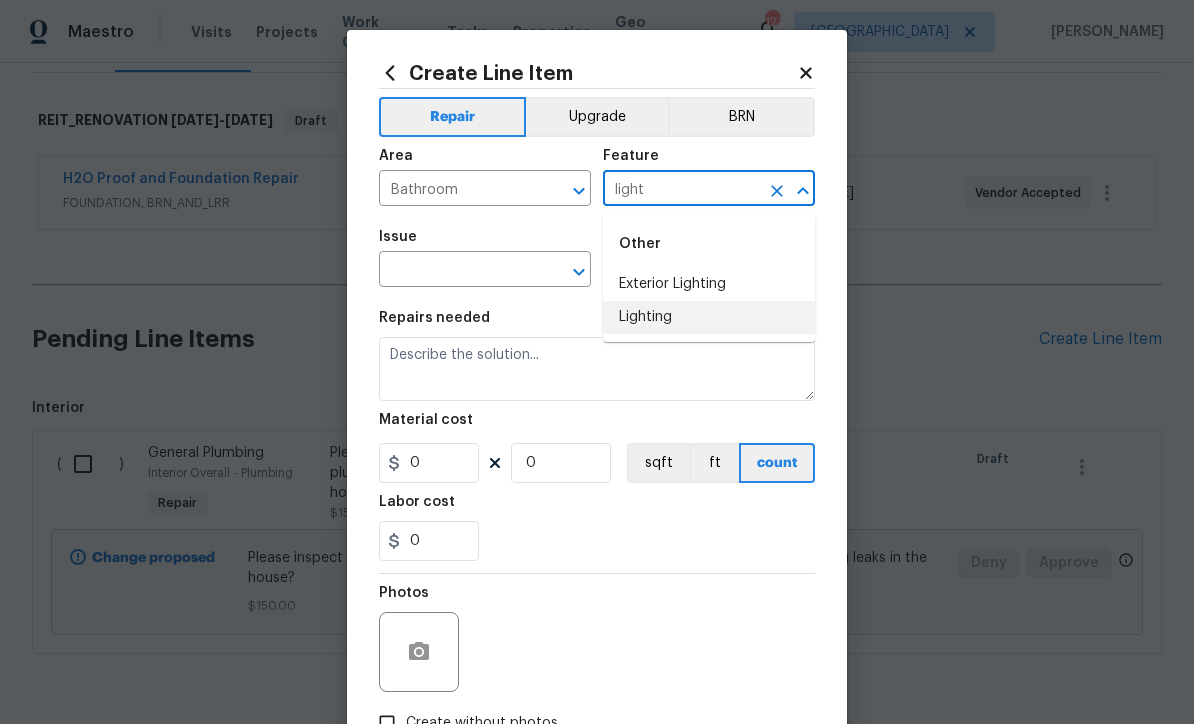 click on "Lighting" at bounding box center (709, 317) 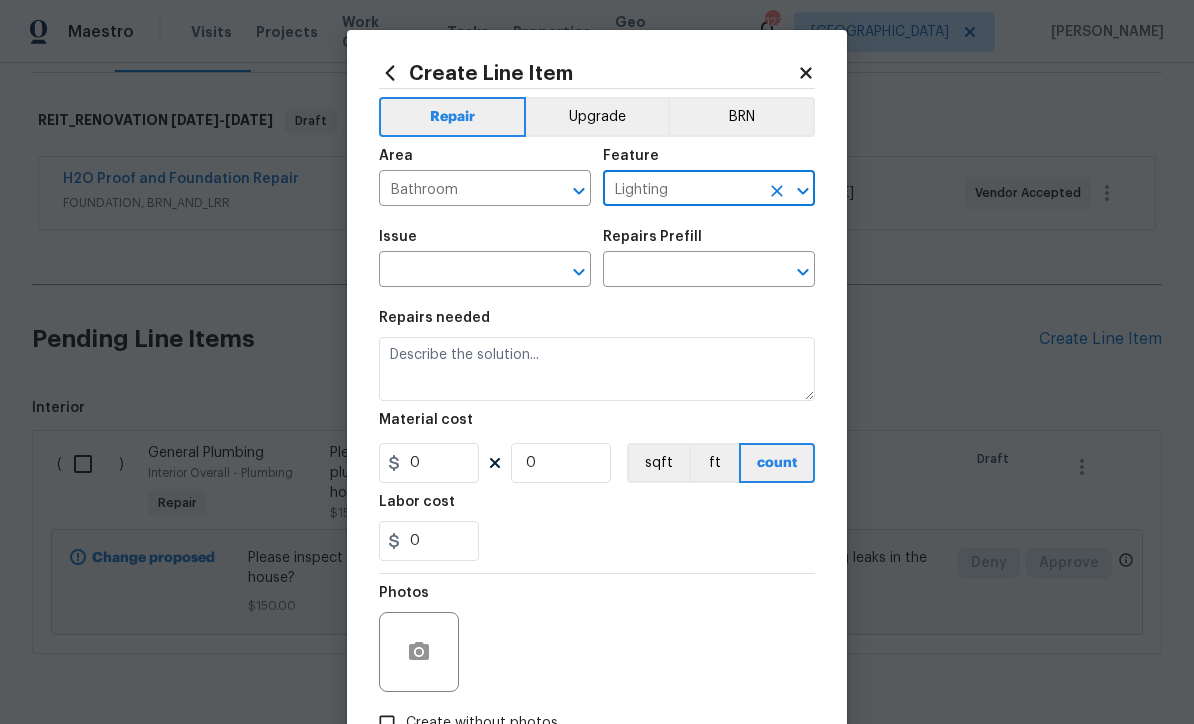 click at bounding box center (457, 271) 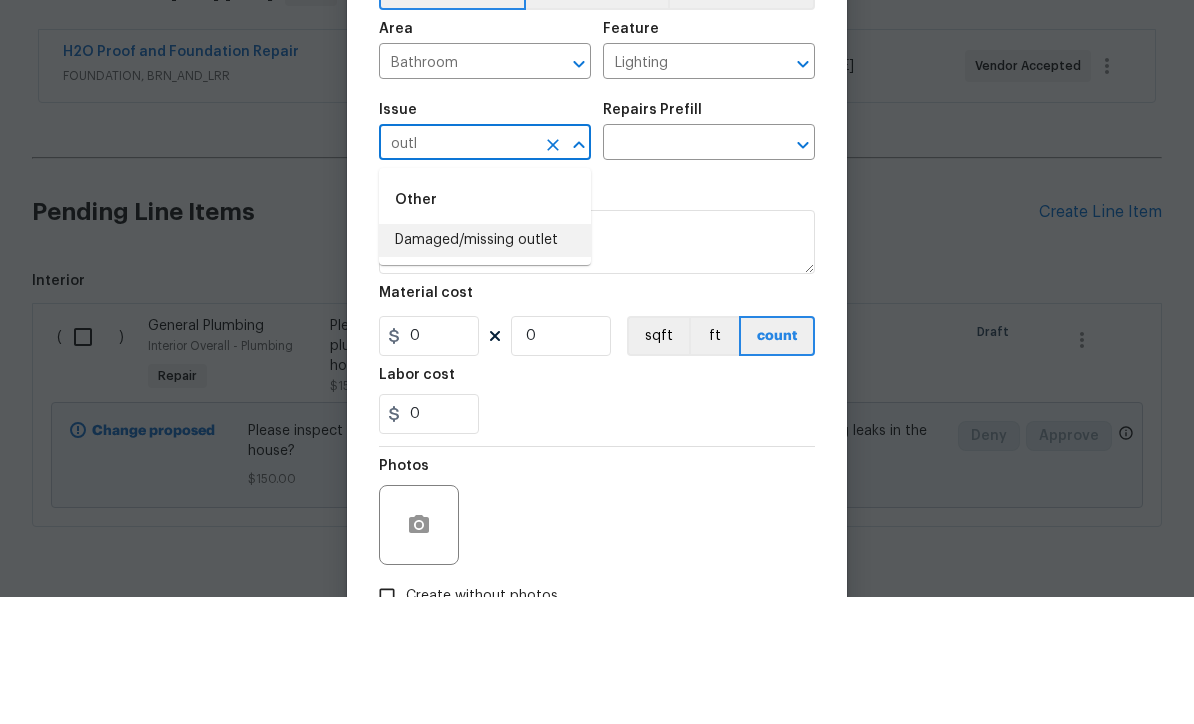 click on "Damaged/missing outlet" at bounding box center [485, 367] 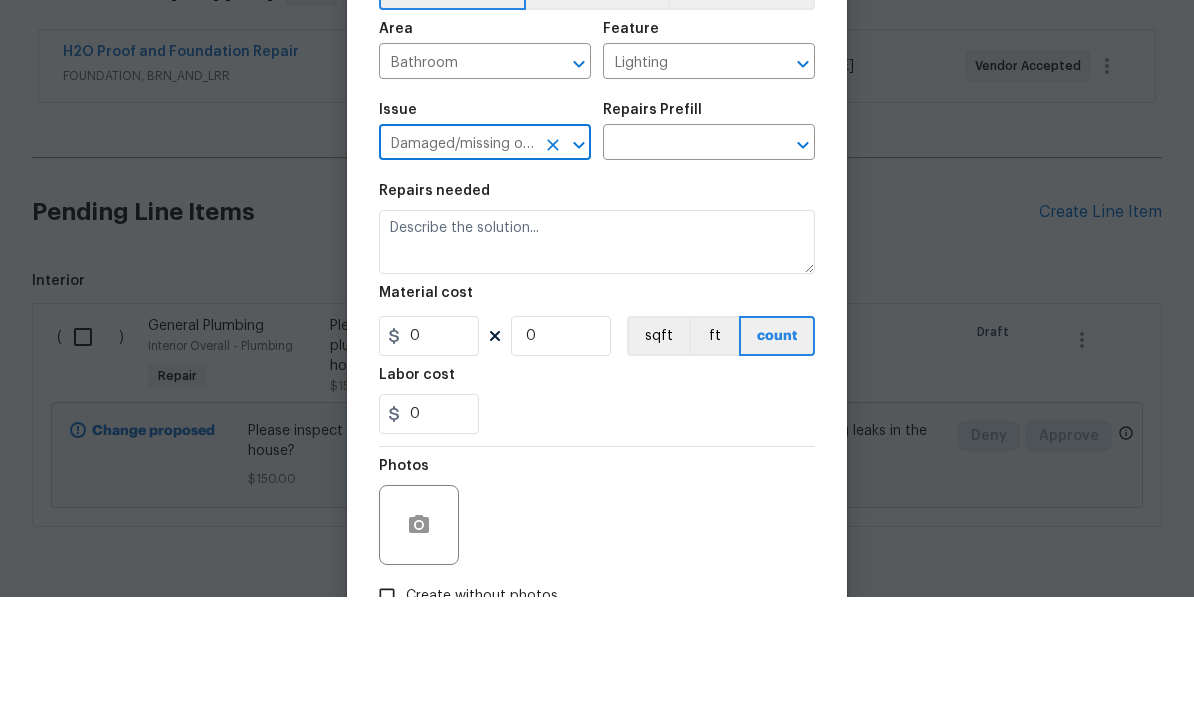 click at bounding box center [681, 271] 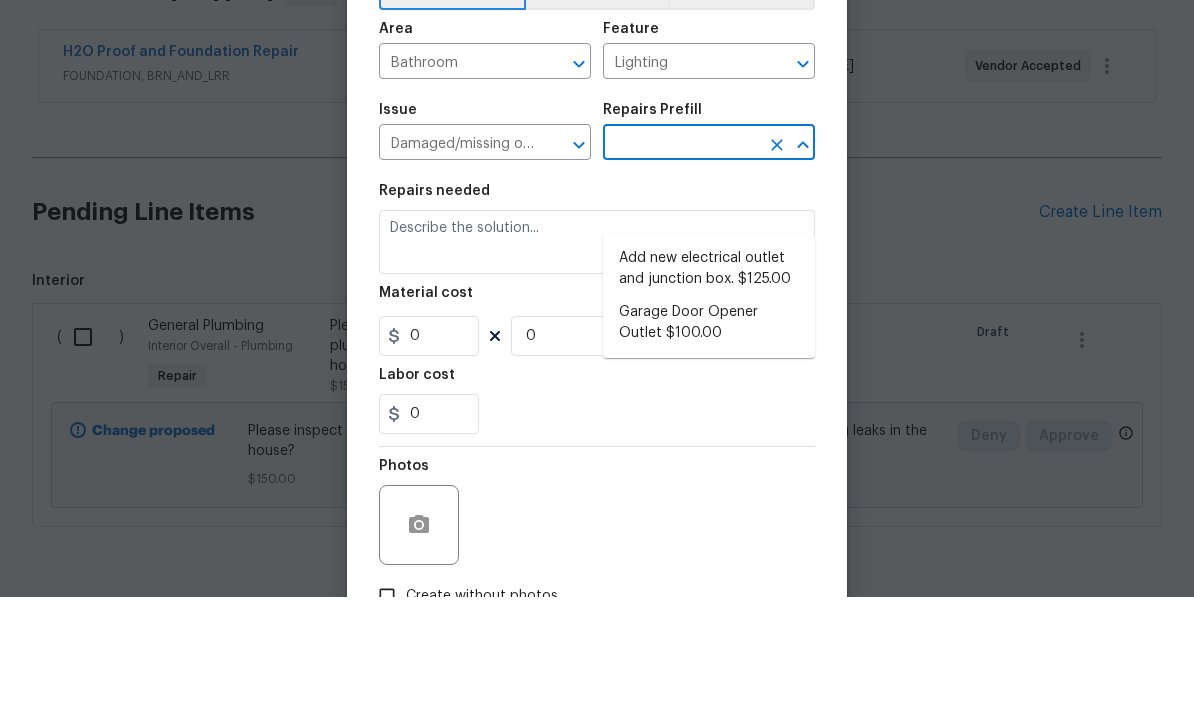 scroll, scrollTop: 66, scrollLeft: 0, axis: vertical 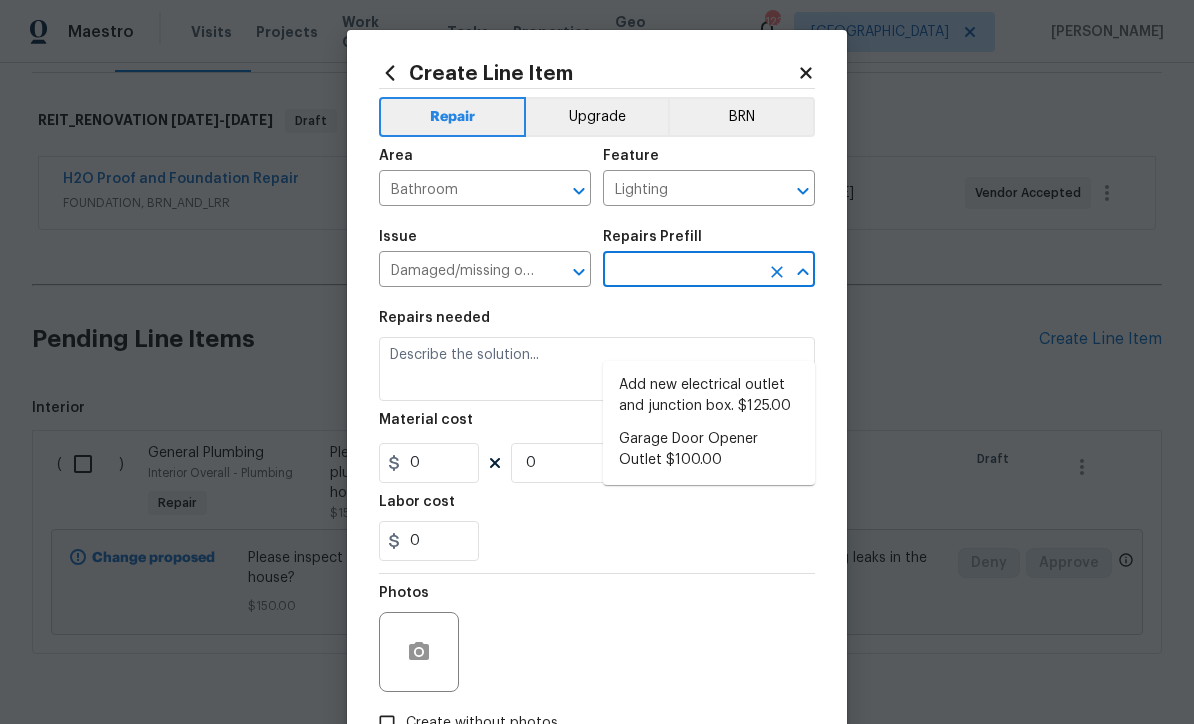 click on "Add new electrical outlet and junction box.  $125.00" at bounding box center (709, 396) 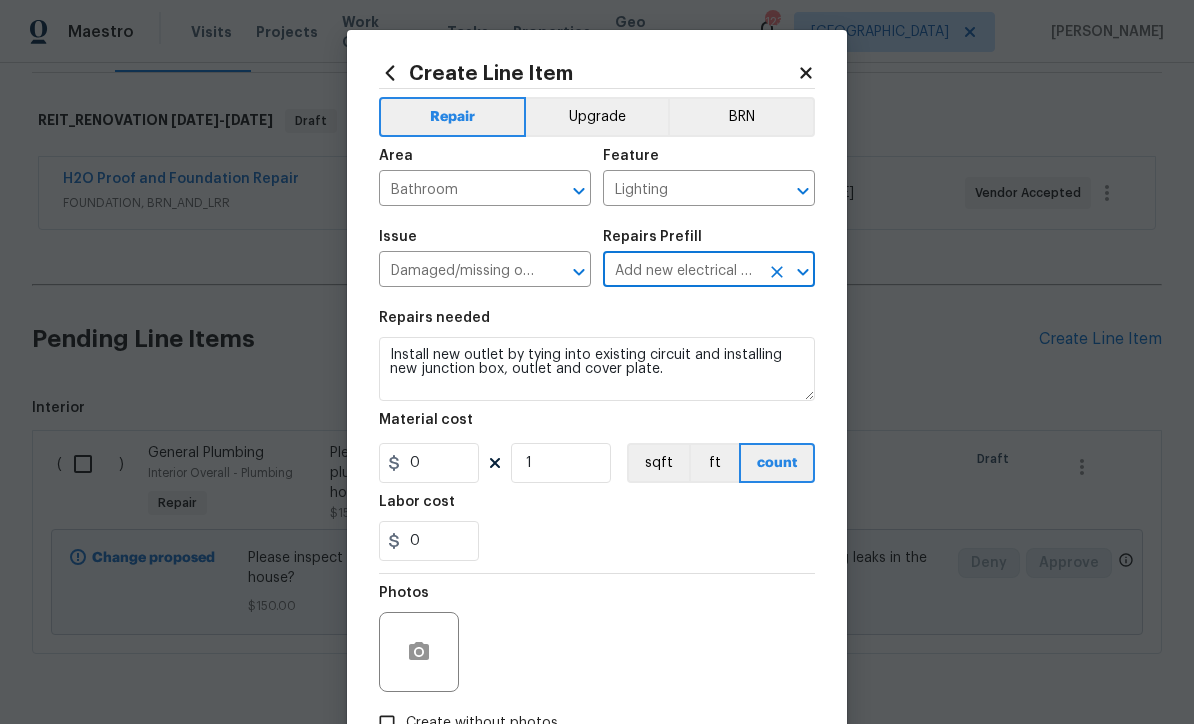 type on "Switches and Outlets" 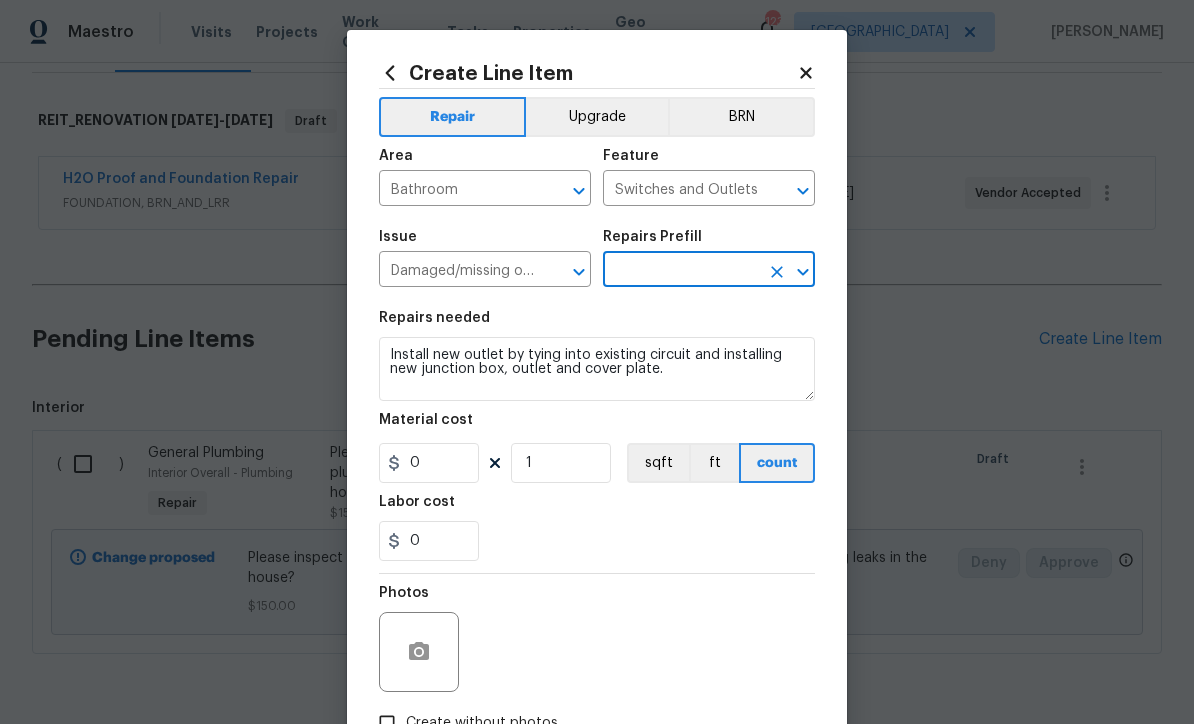 type on "Add new electrical outlet and junction box.  $125.00" 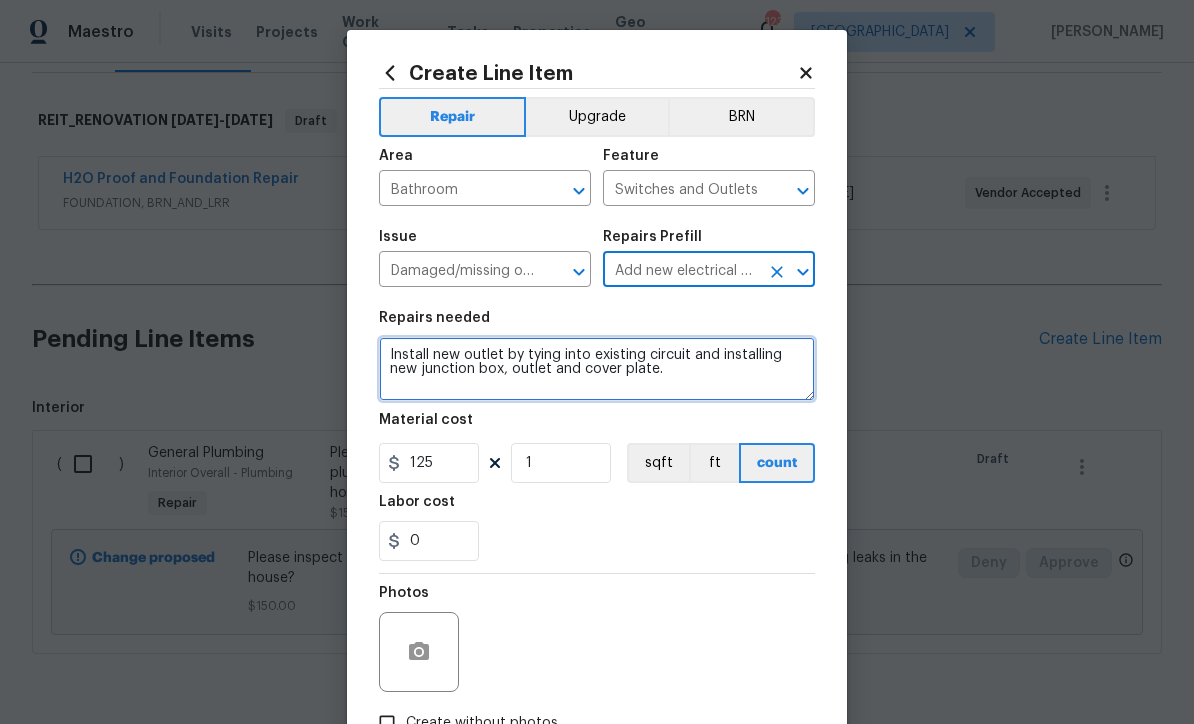 click on "Install new outlet by tying into existing circuit and installing new junction box, outlet and cover plate." at bounding box center (597, 369) 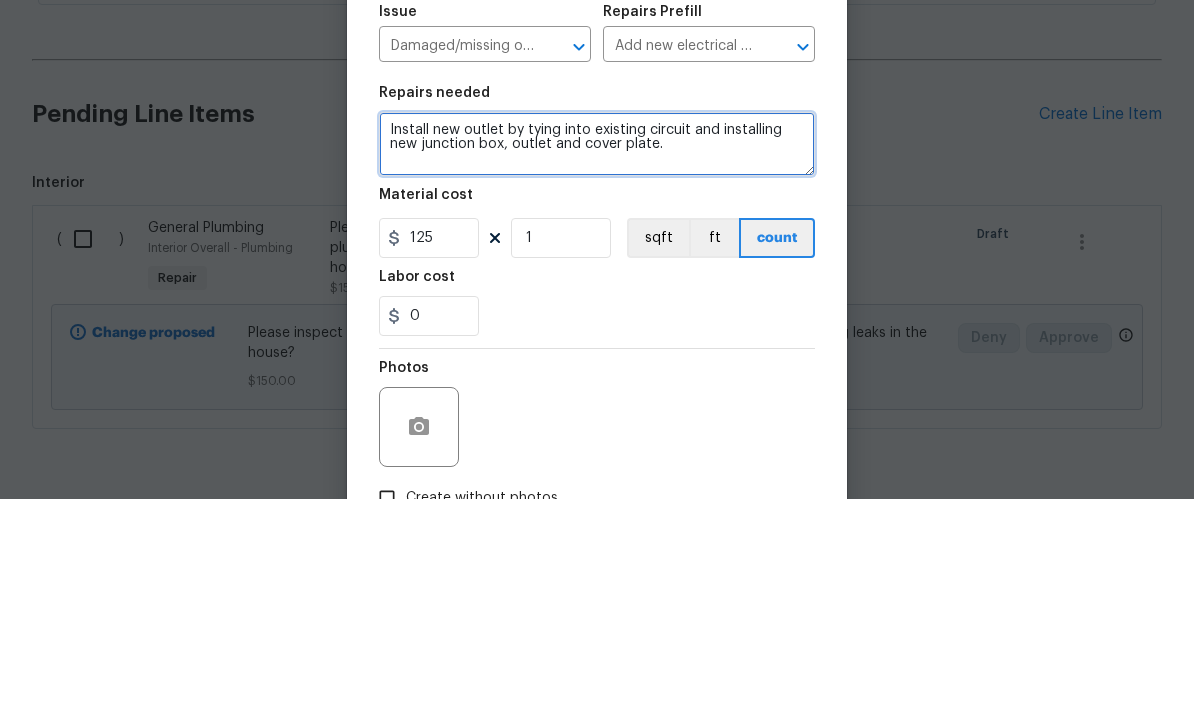 click on "Install new outlet by tying into existing circuit and installing new junction box, outlet and cover plate." at bounding box center (597, 369) 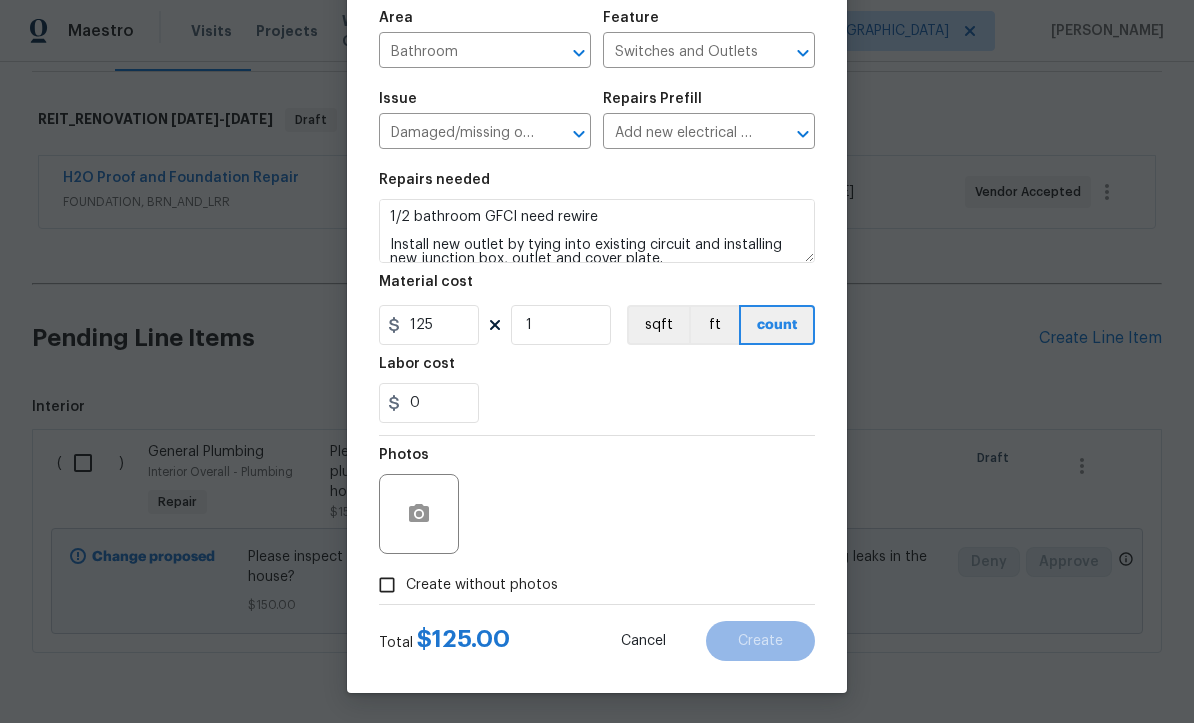 scroll, scrollTop: 141, scrollLeft: 0, axis: vertical 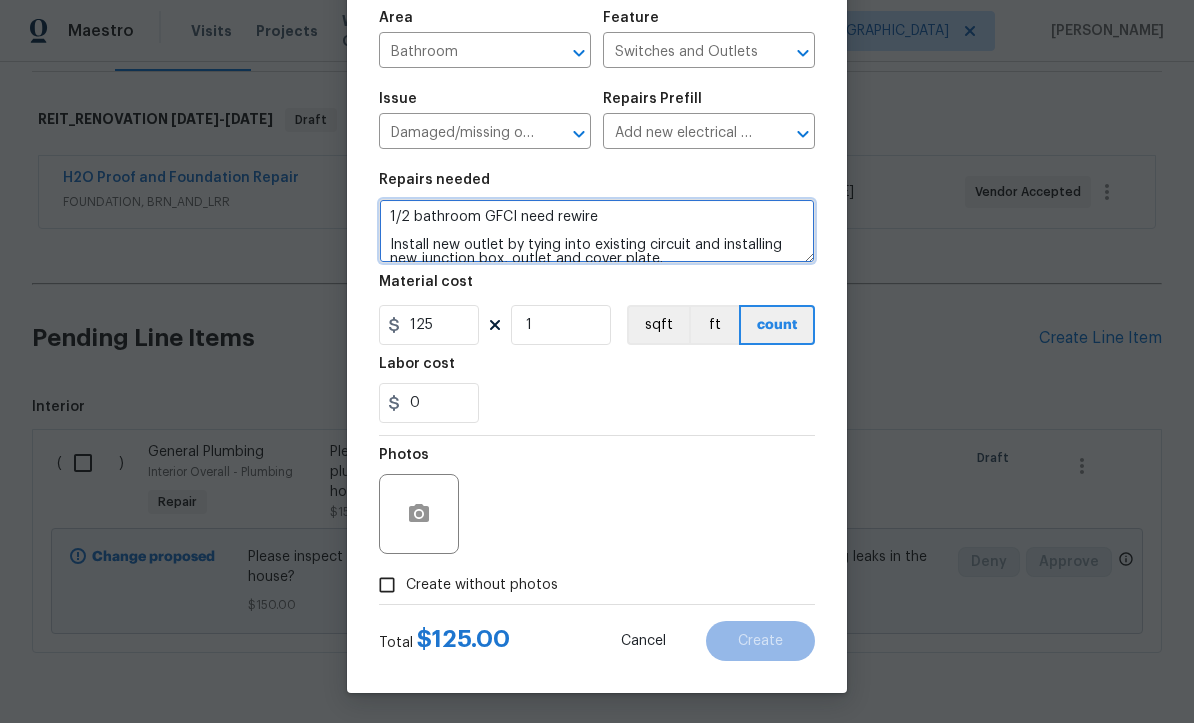 type on "1/2 bathroom GFCI need rewire
Install new outlet by tying into existing circuit and installing new junction box, outlet and cover plate." 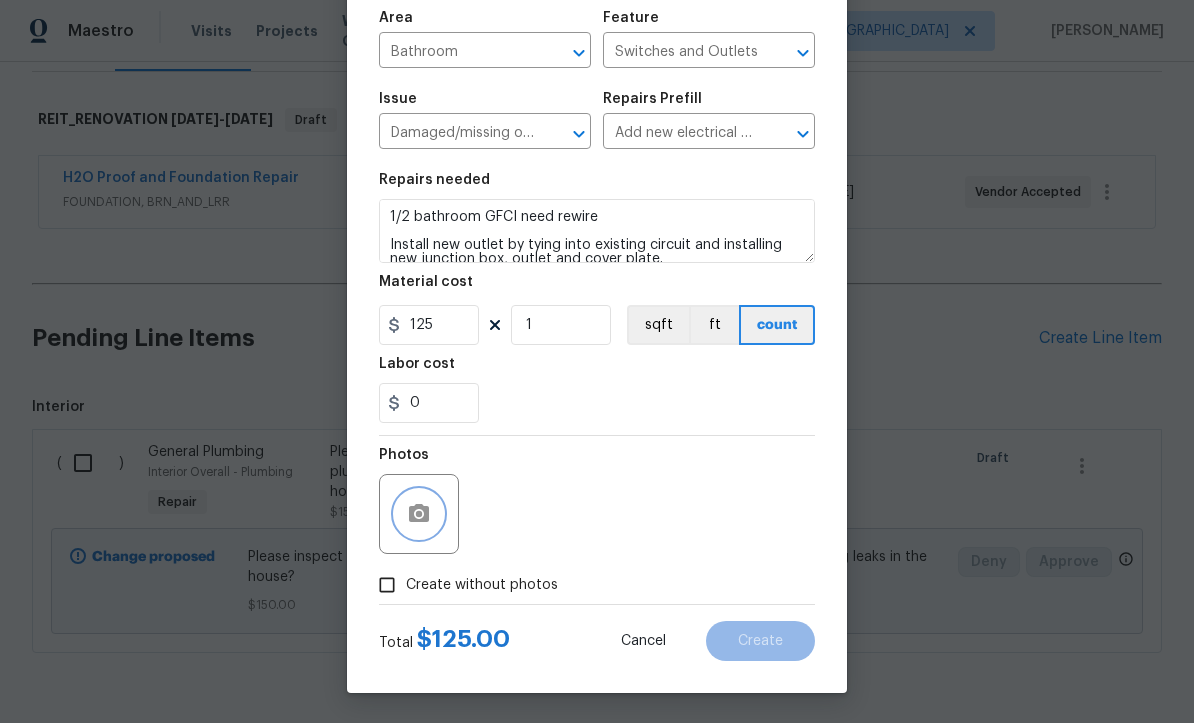 click 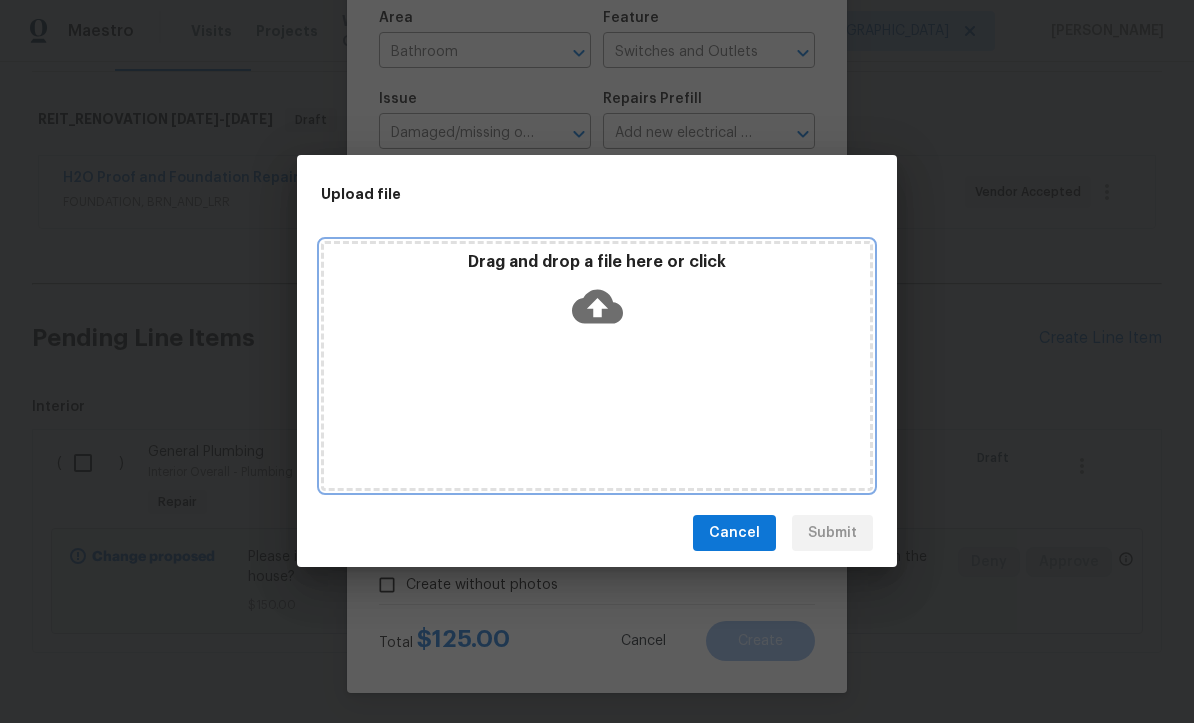 click 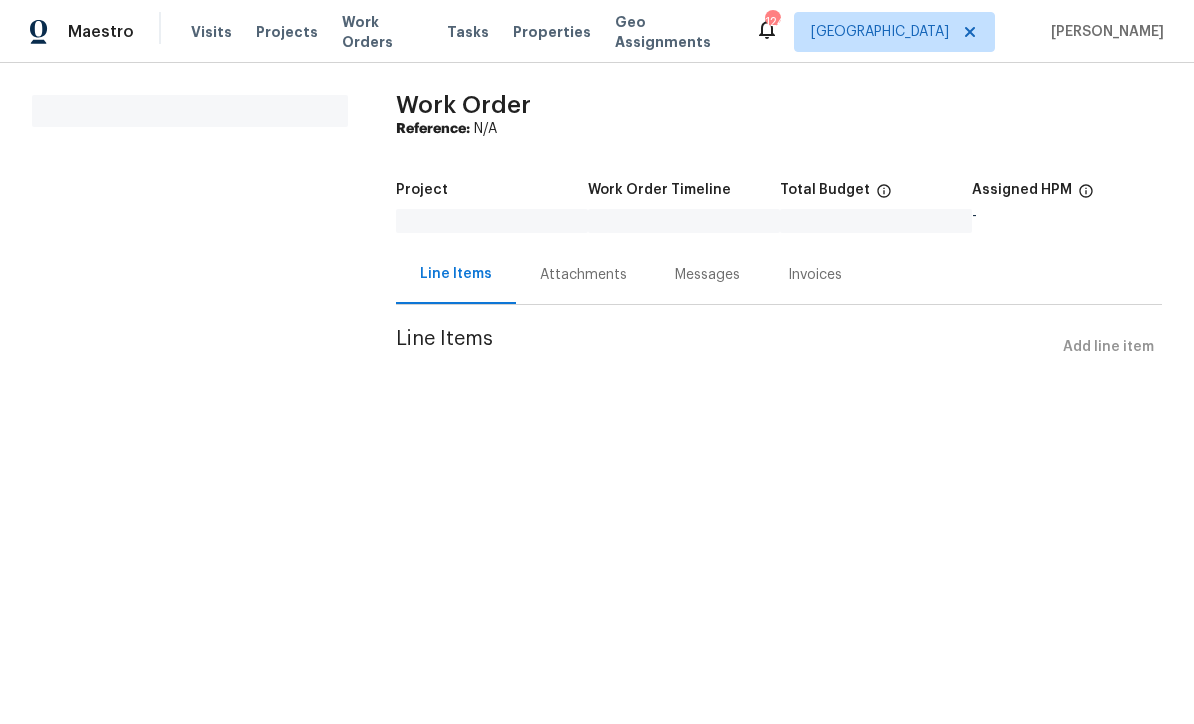 scroll, scrollTop: 0, scrollLeft: 0, axis: both 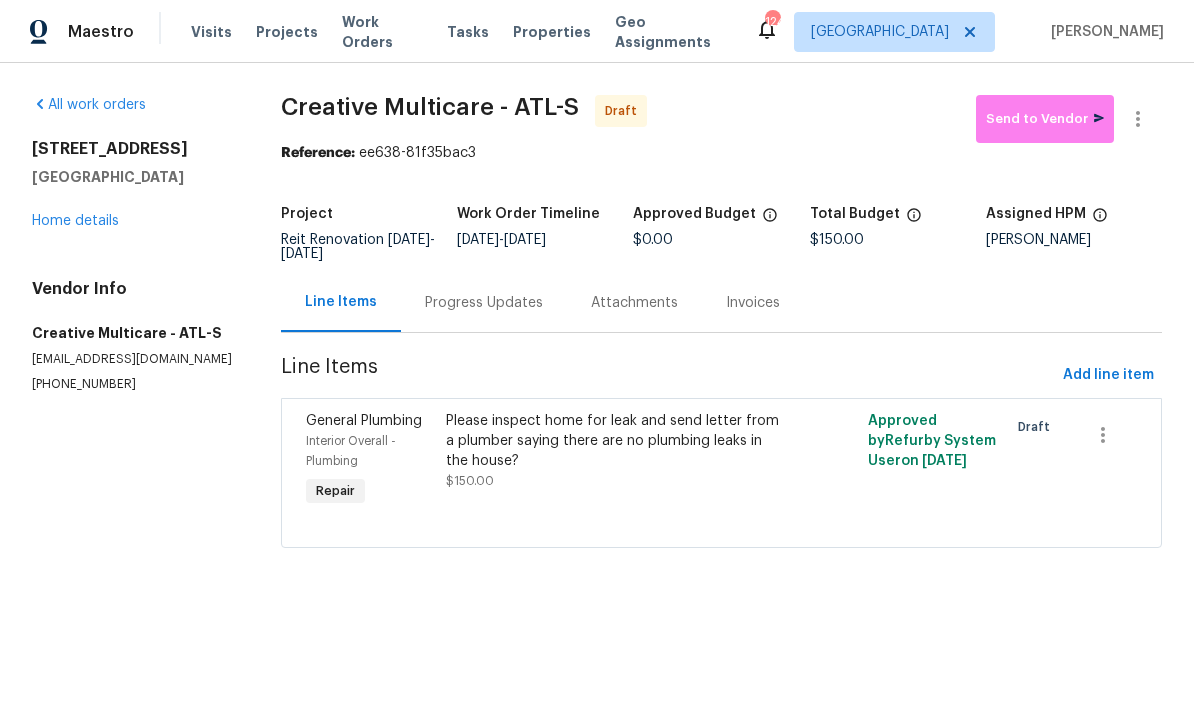 click on "Progress Updates" at bounding box center [484, 303] 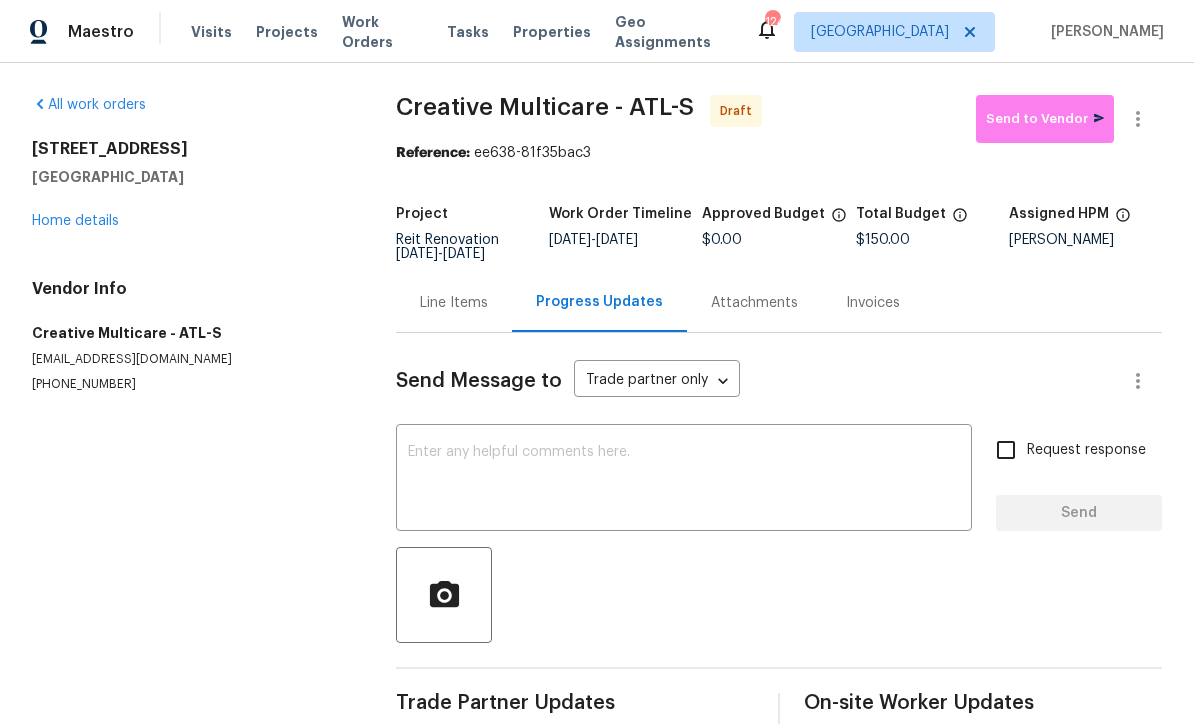 click at bounding box center (684, 480) 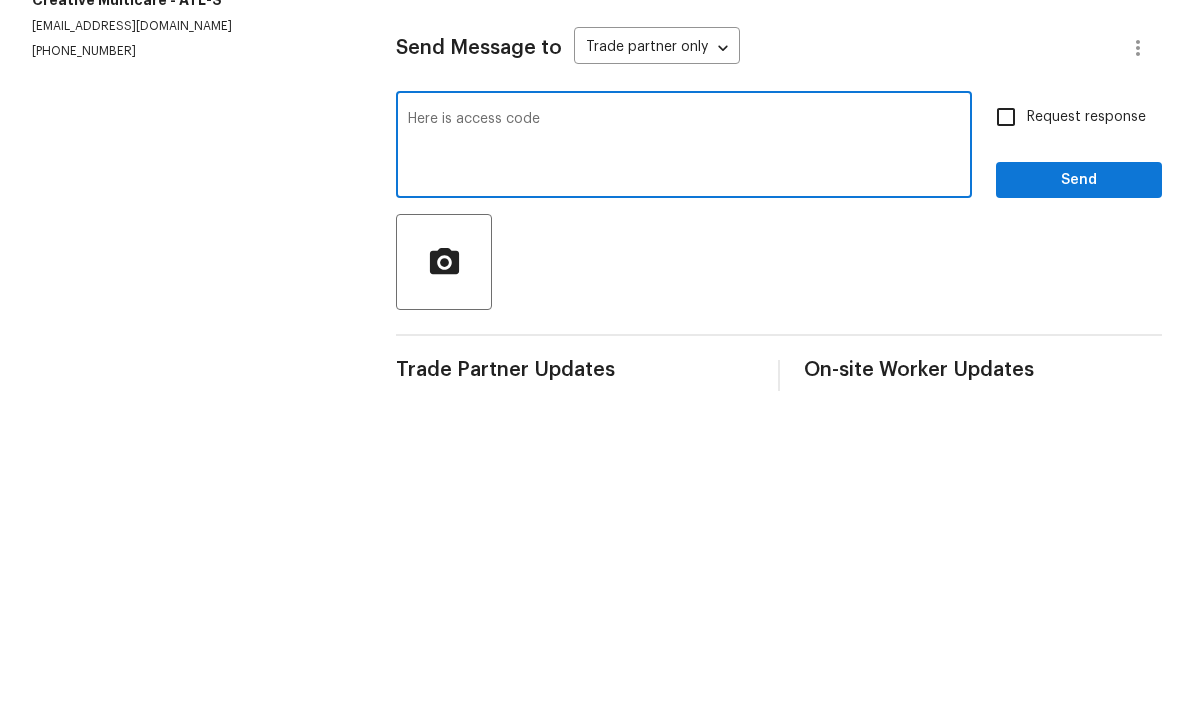 click on "Here is access code" at bounding box center [684, 480] 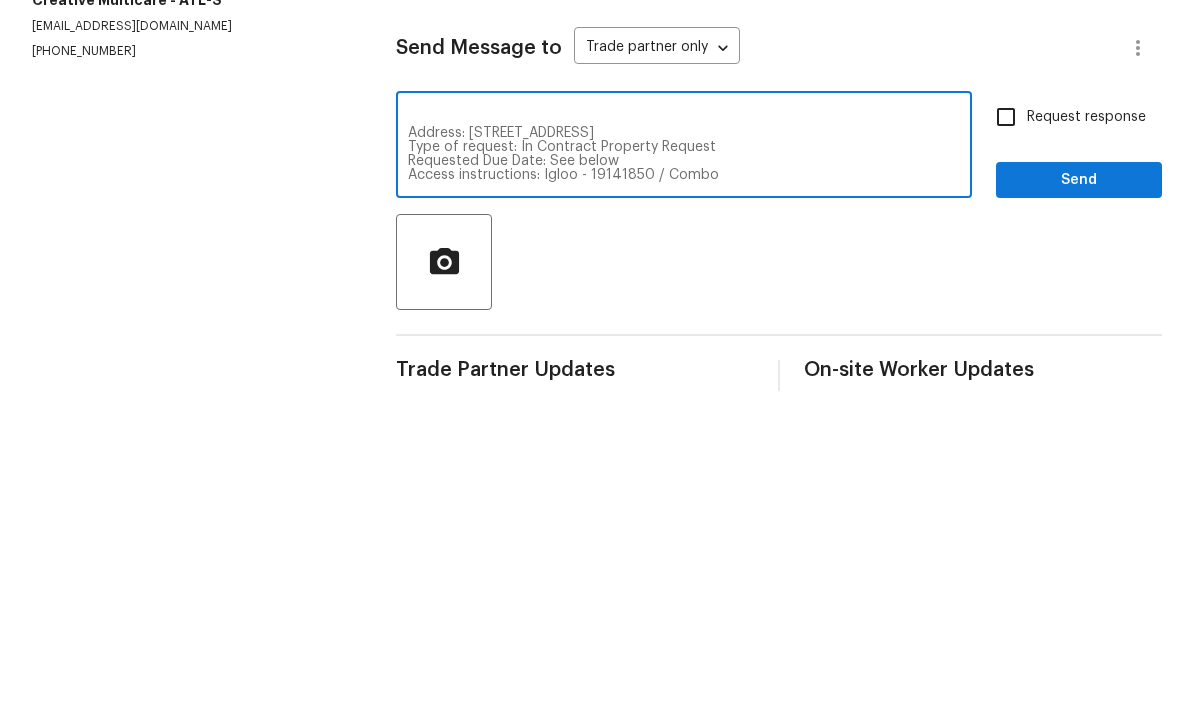 scroll, scrollTop: 28, scrollLeft: 0, axis: vertical 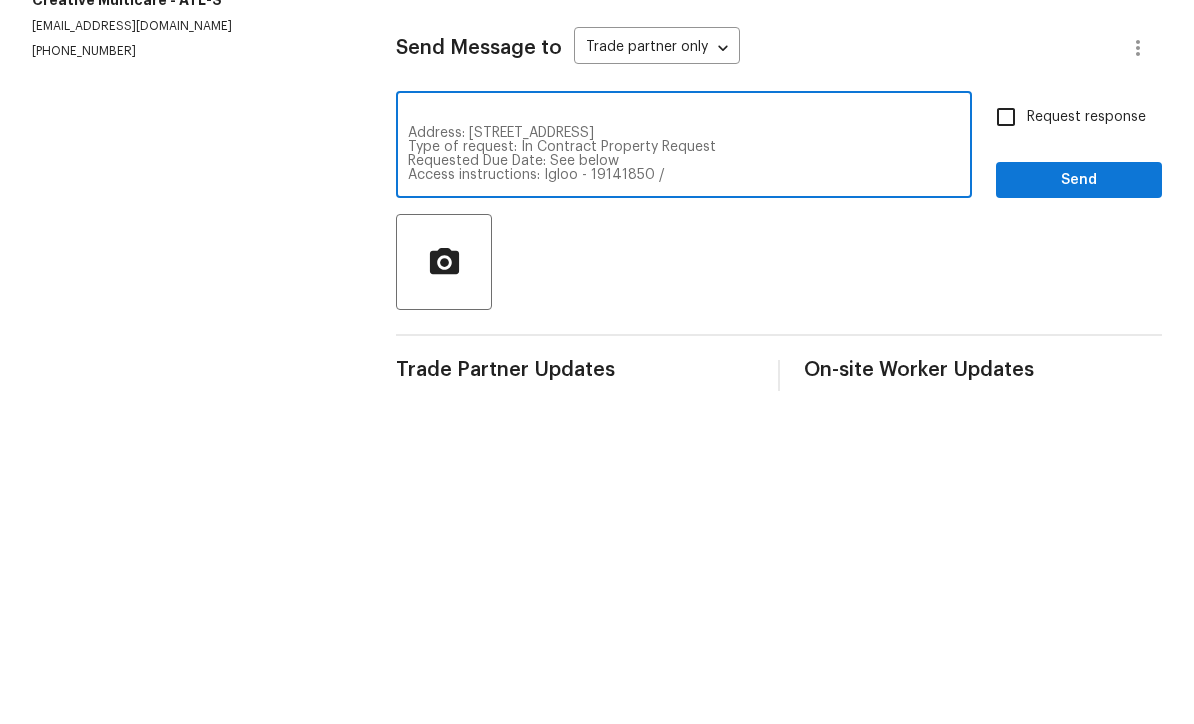 type on "Here is access code @atl-acm Mirsad Srna Good afternoon, we have a new house assigned as one of our listing pilot homes with Mainstay.
Address: 8673 Chestnut Ln, Lithia Springs, GA 30122
Type of request: In Contract Property Request
Requested Due Date: See below
Access instructions: Igloo - 19141850 /" 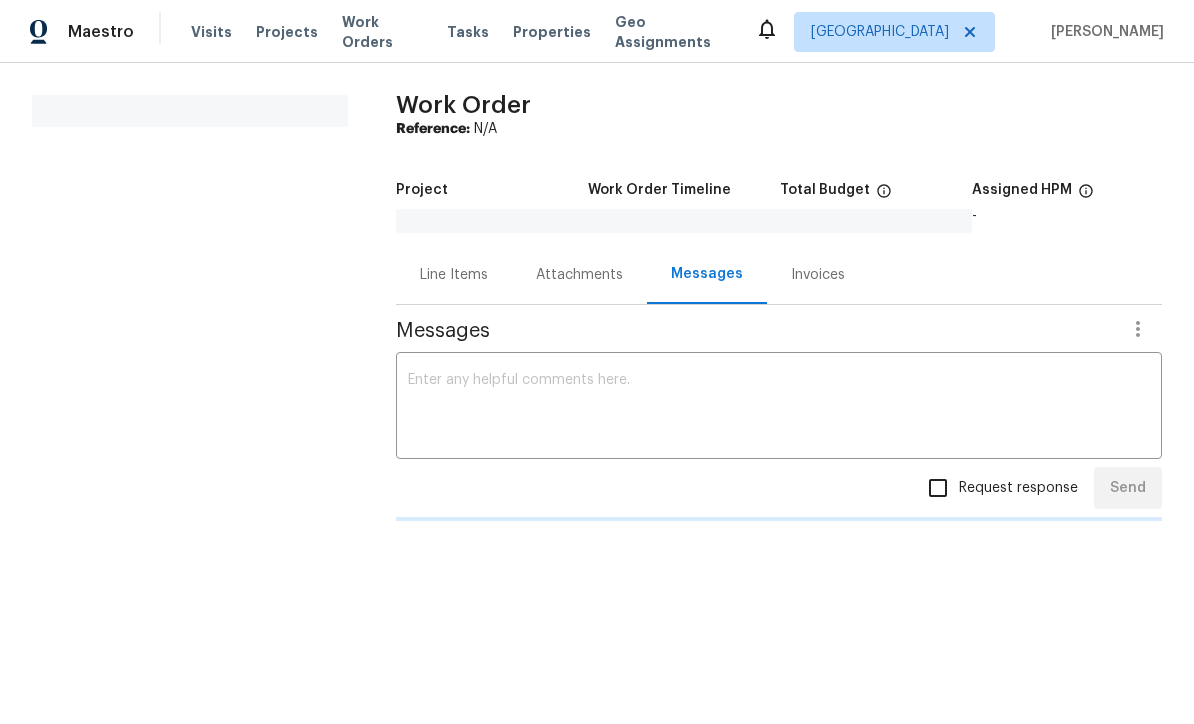 scroll, scrollTop: 0, scrollLeft: 0, axis: both 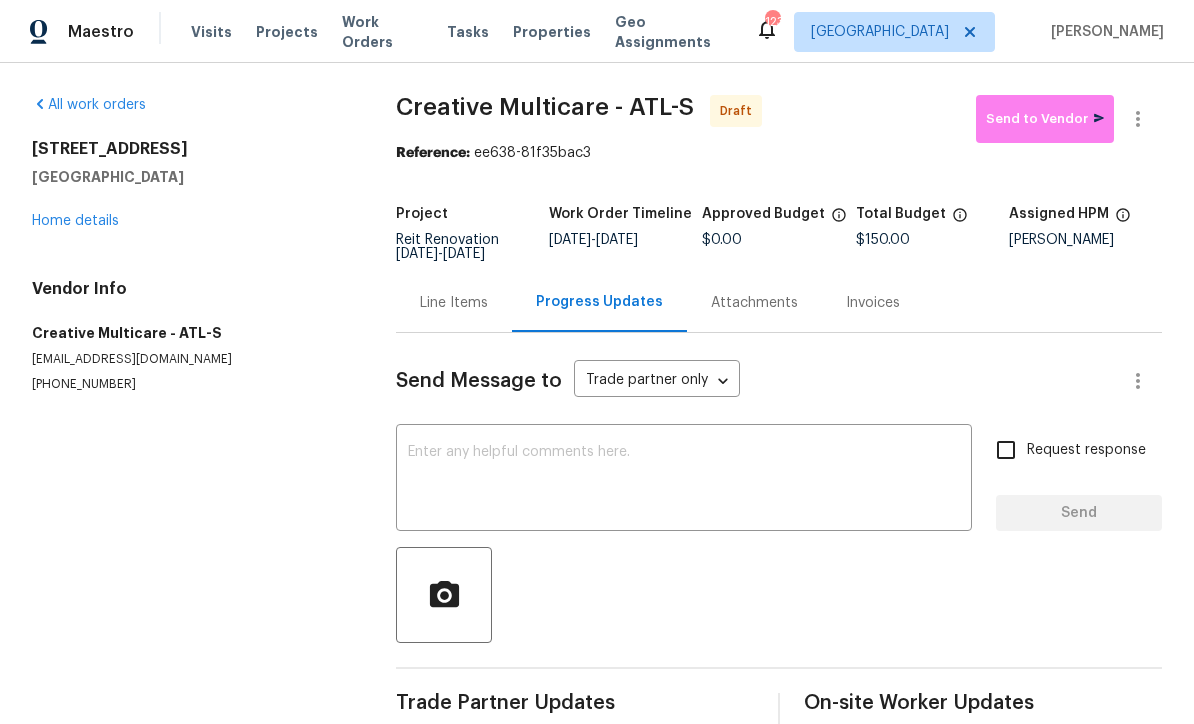 click at bounding box center (684, 480) 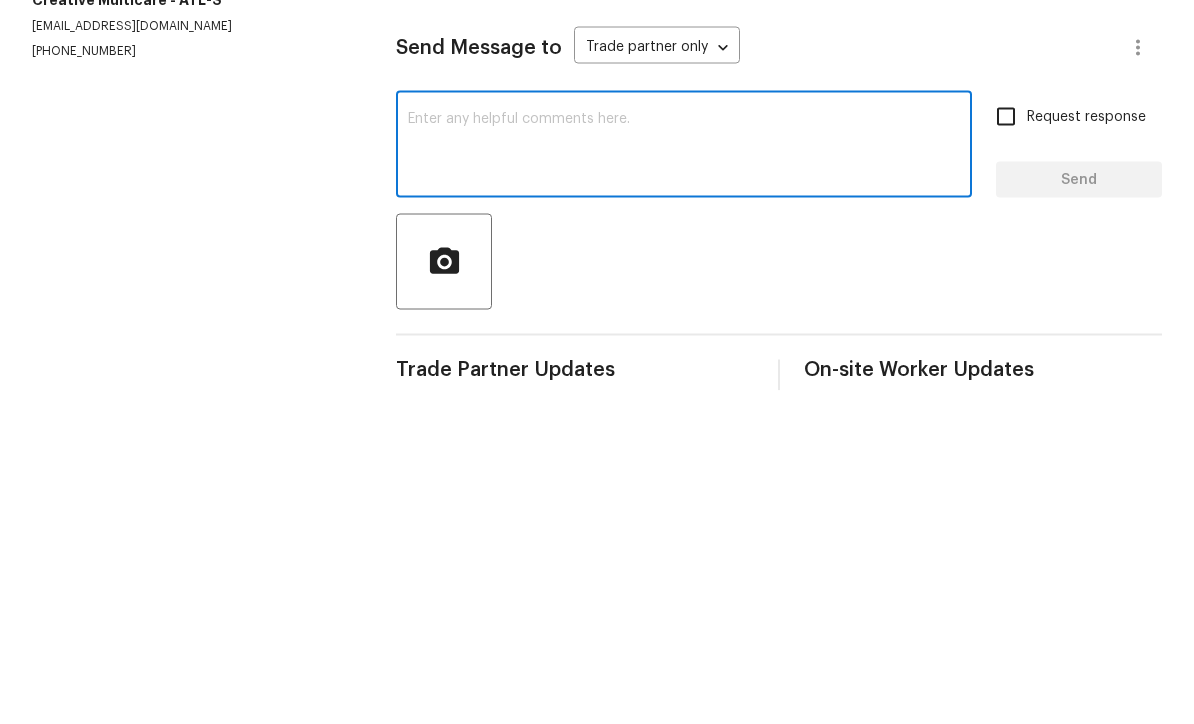 click at bounding box center (684, 480) 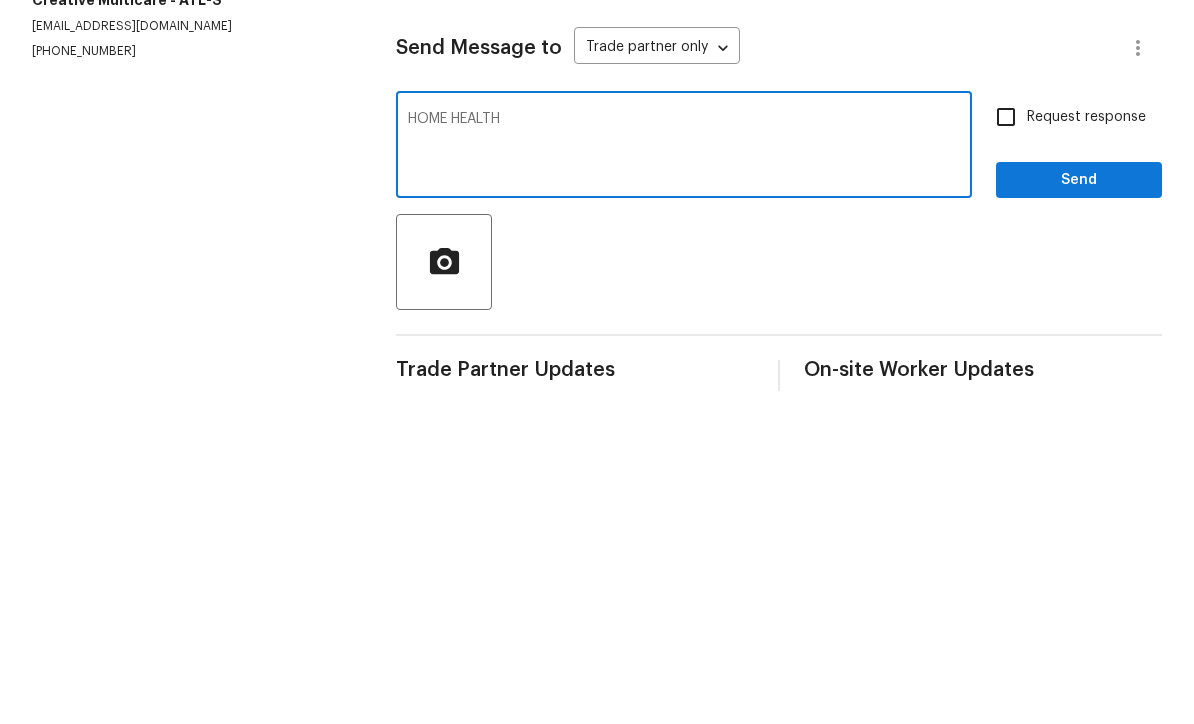 type on "HOME" 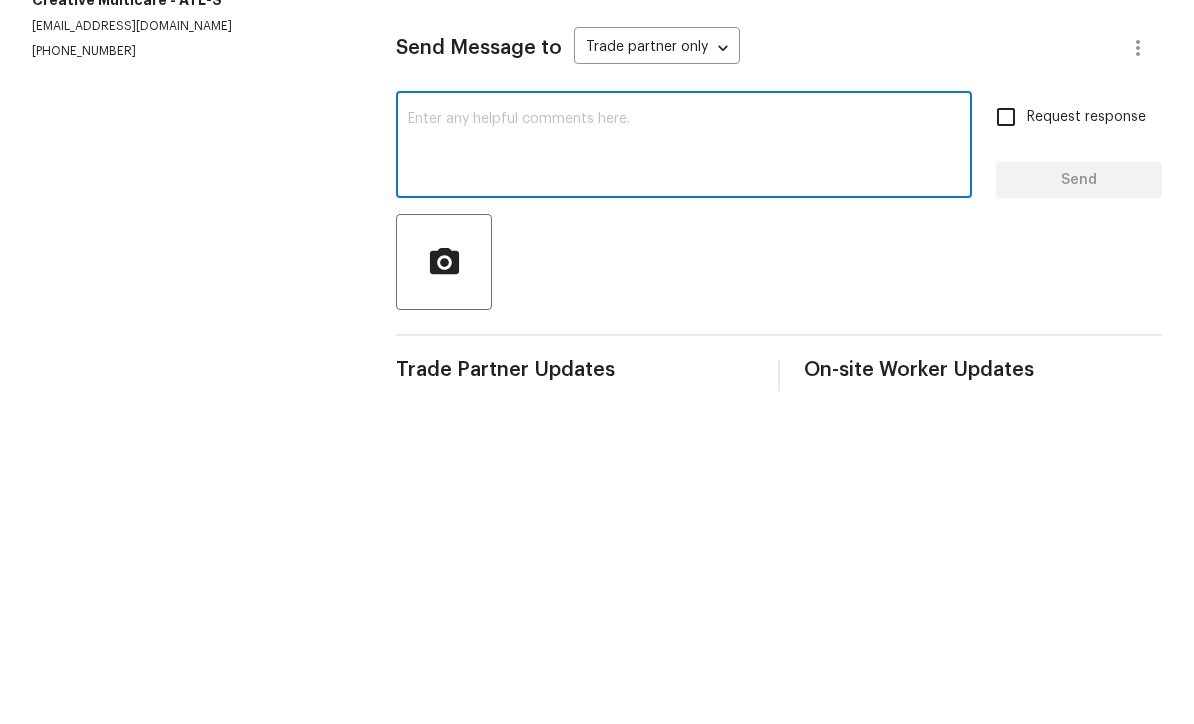 scroll, scrollTop: 33, scrollLeft: 0, axis: vertical 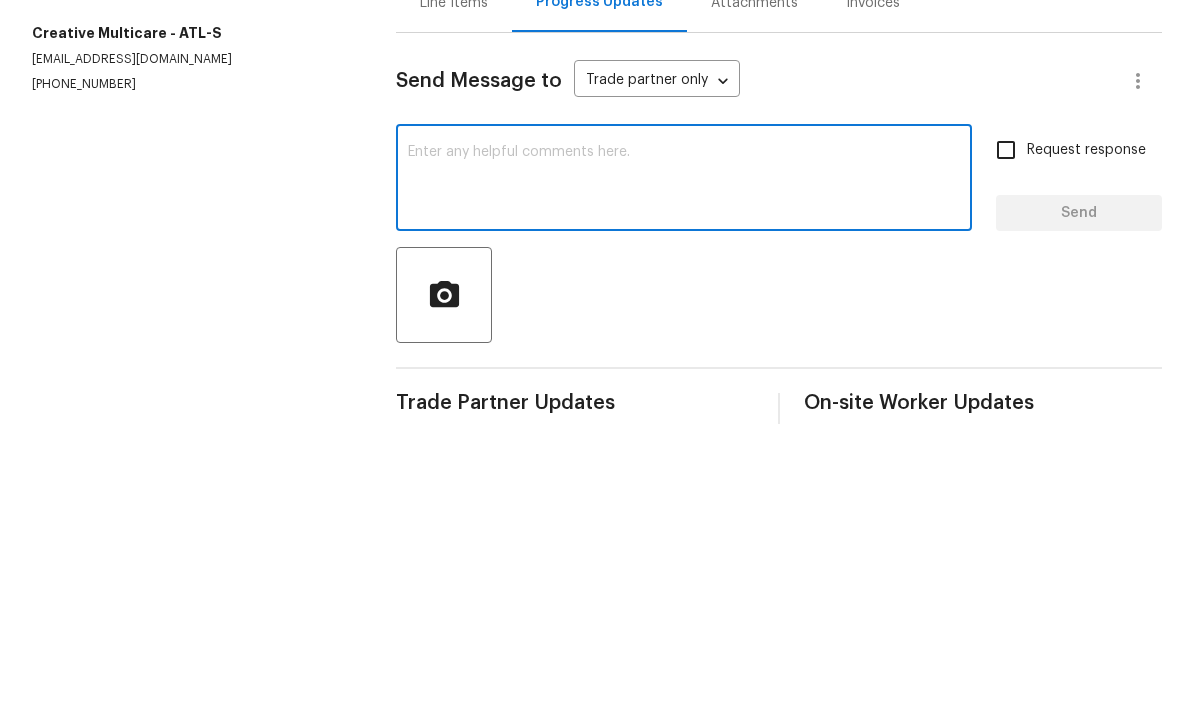 click at bounding box center [684, 480] 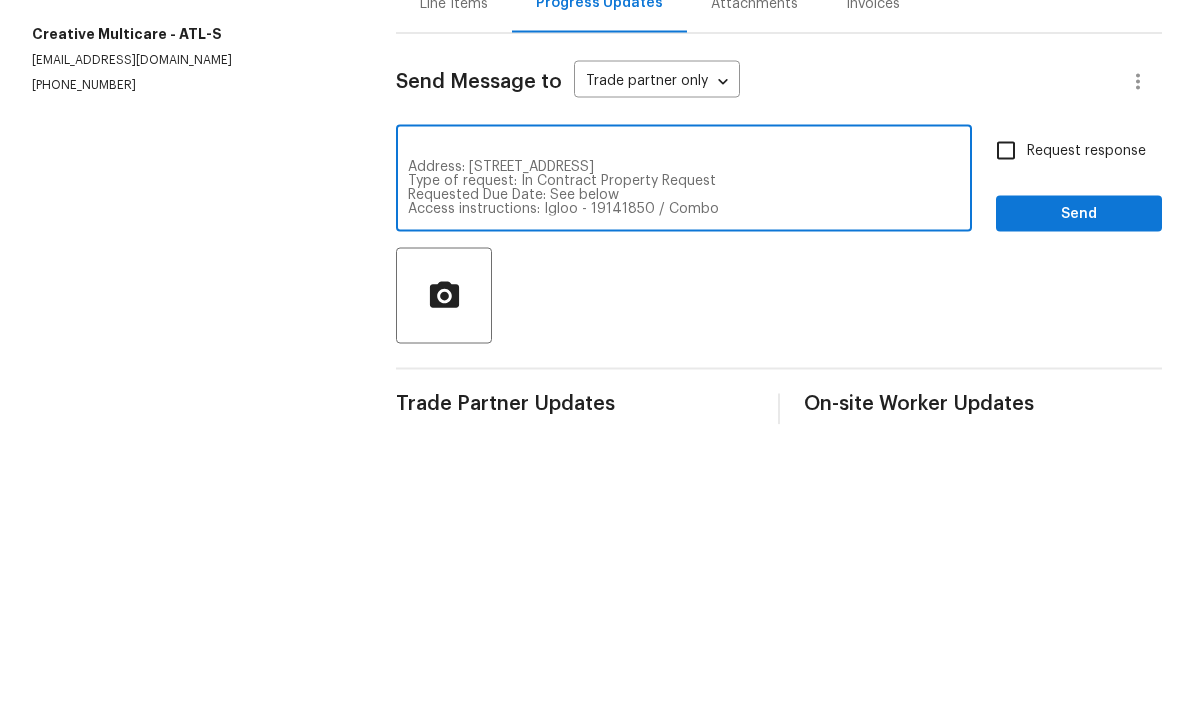 scroll, scrollTop: 28, scrollLeft: 0, axis: vertical 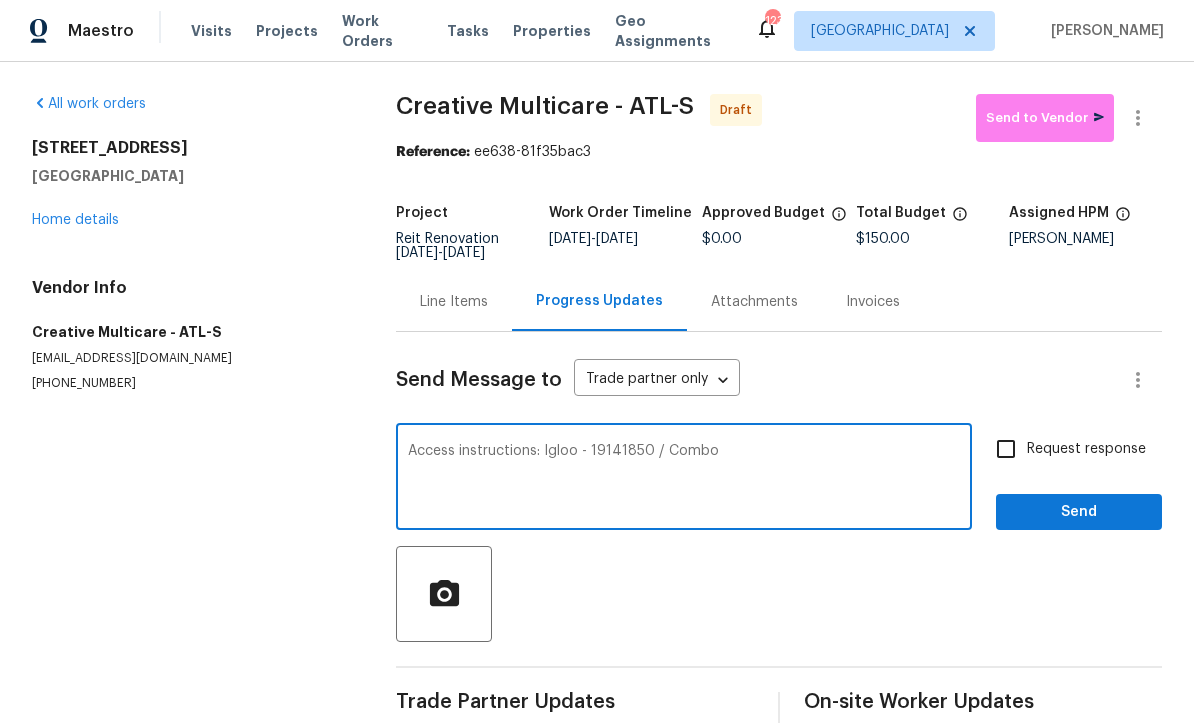 type on "Access instructions: Igloo - 19141850 / Combo" 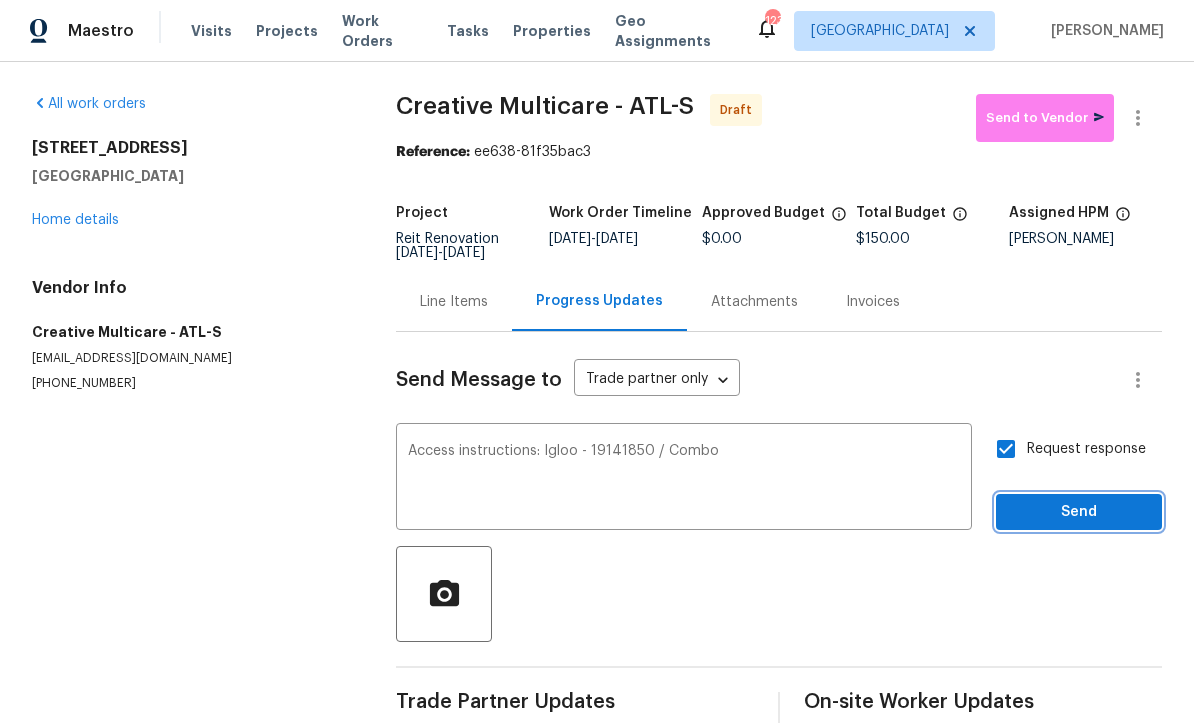 click on "Send" at bounding box center (1079, 513) 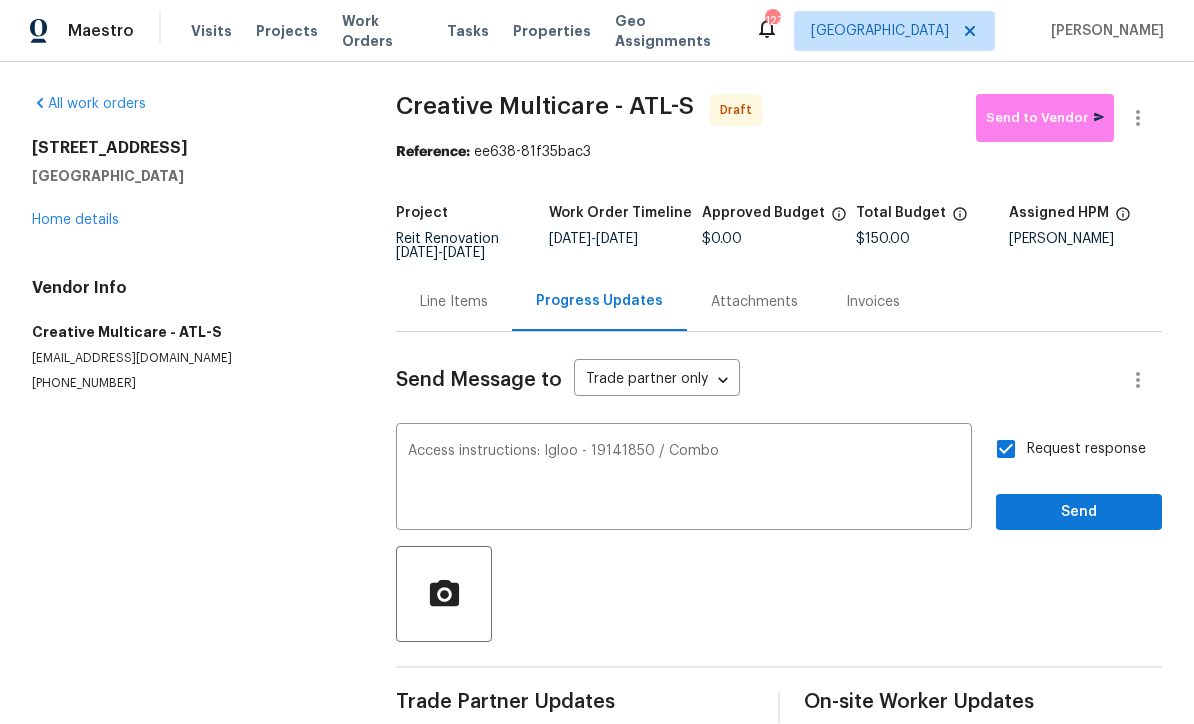 scroll, scrollTop: 35, scrollLeft: 0, axis: vertical 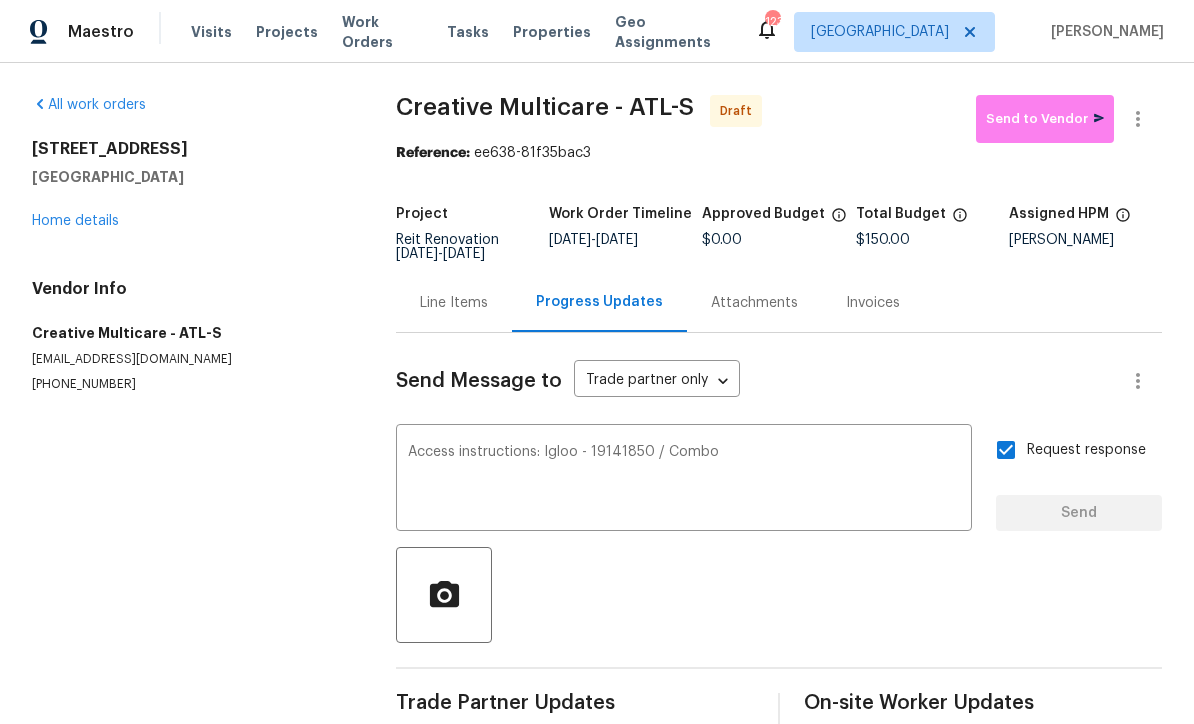 type 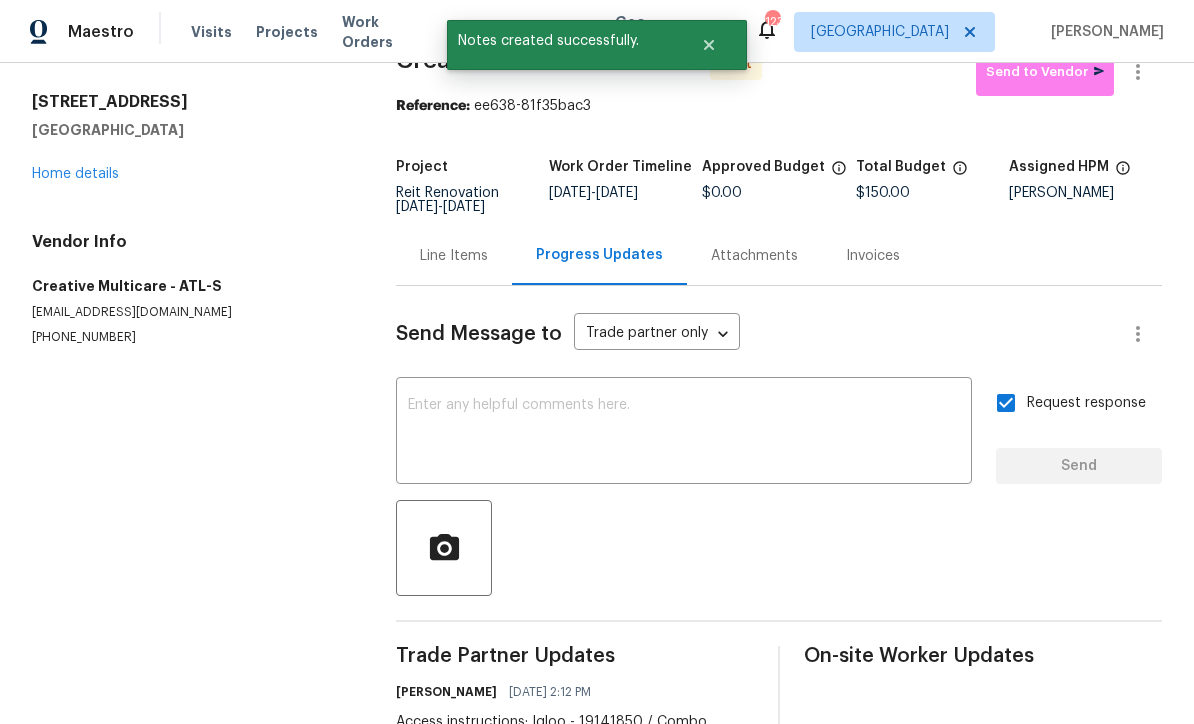 scroll, scrollTop: 46, scrollLeft: 0, axis: vertical 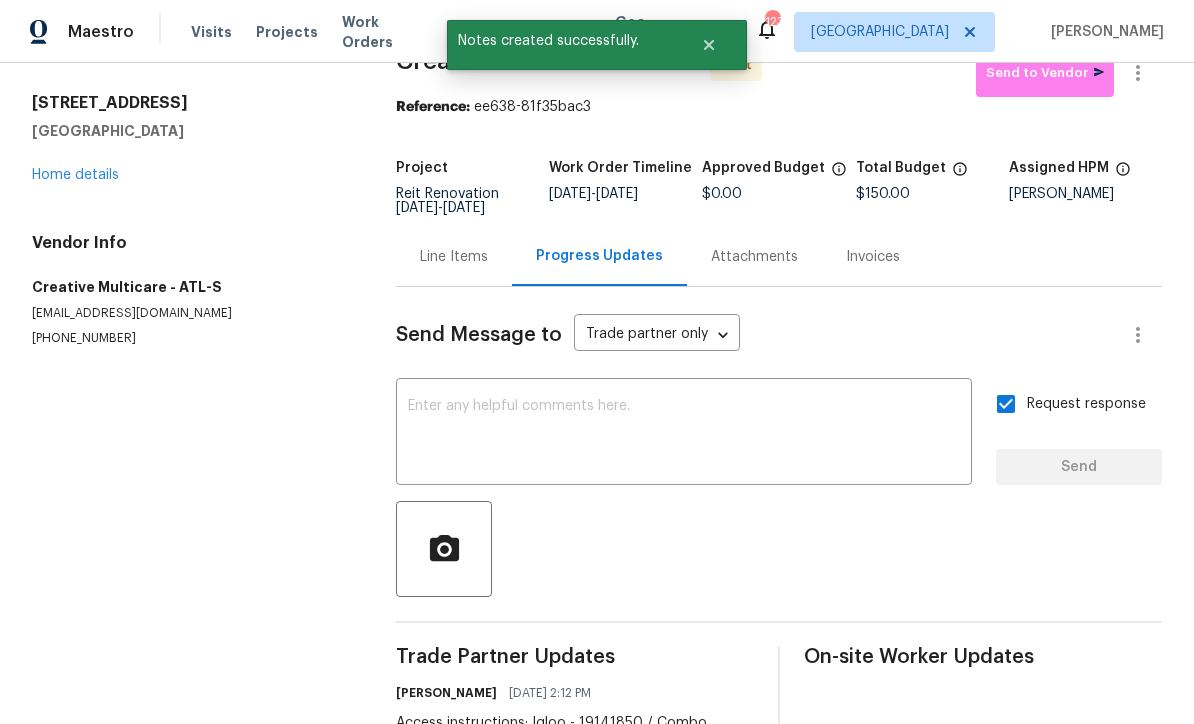 click on "[PERSON_NAME]" at bounding box center [446, 693] 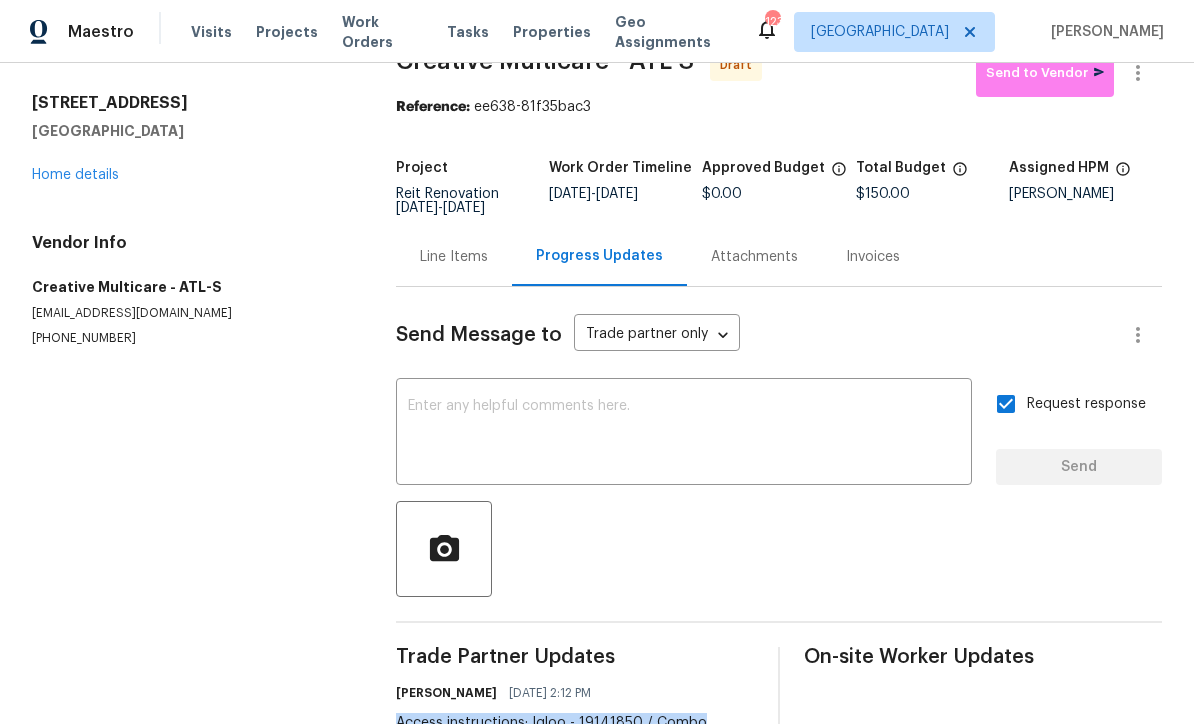 copy on "Access instructions: Igloo - 19141850 / Combo" 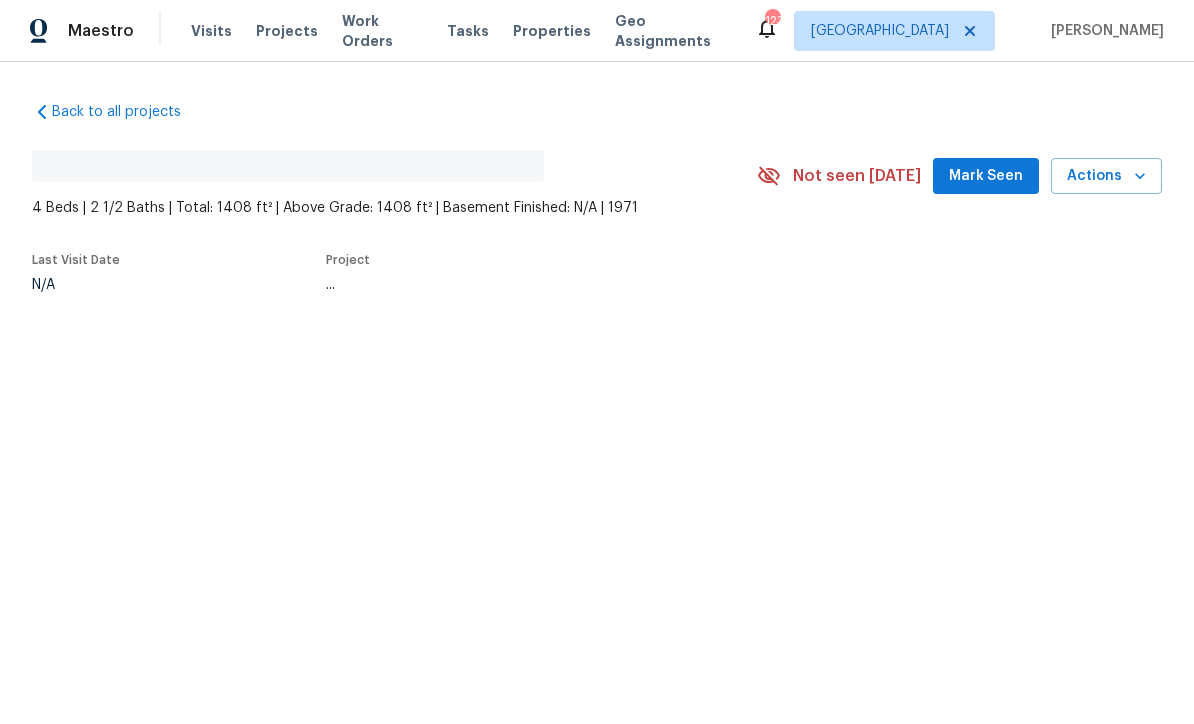 scroll, scrollTop: 1, scrollLeft: 0, axis: vertical 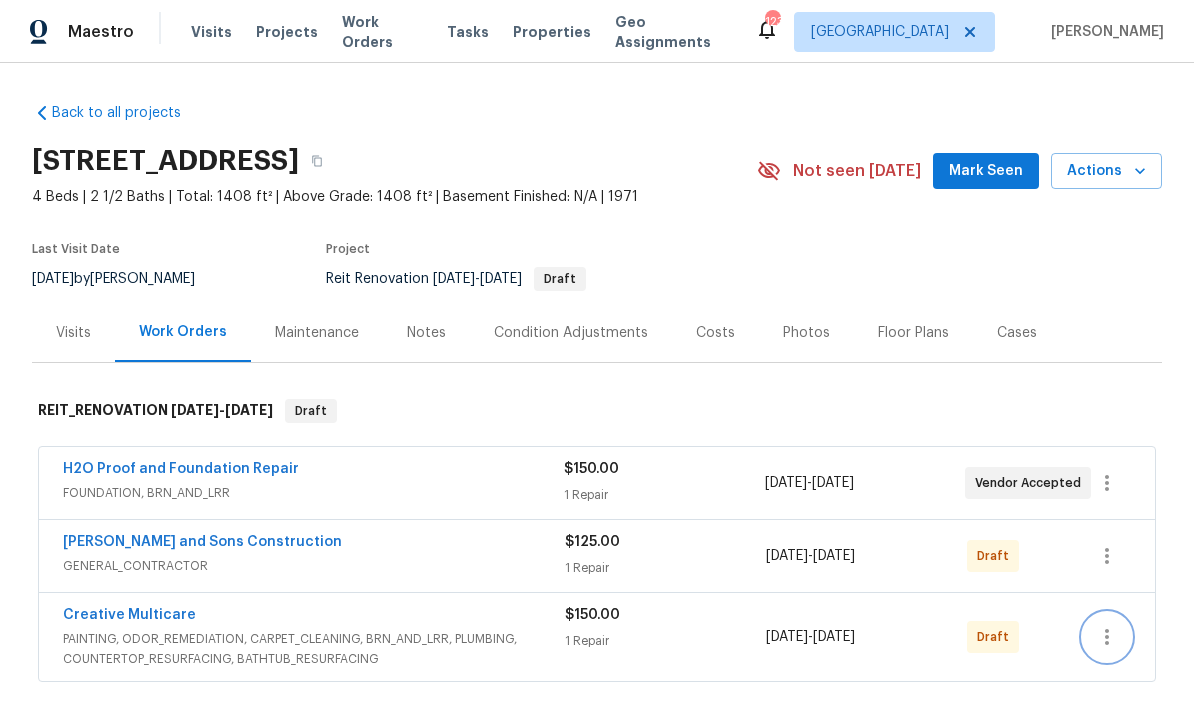 click 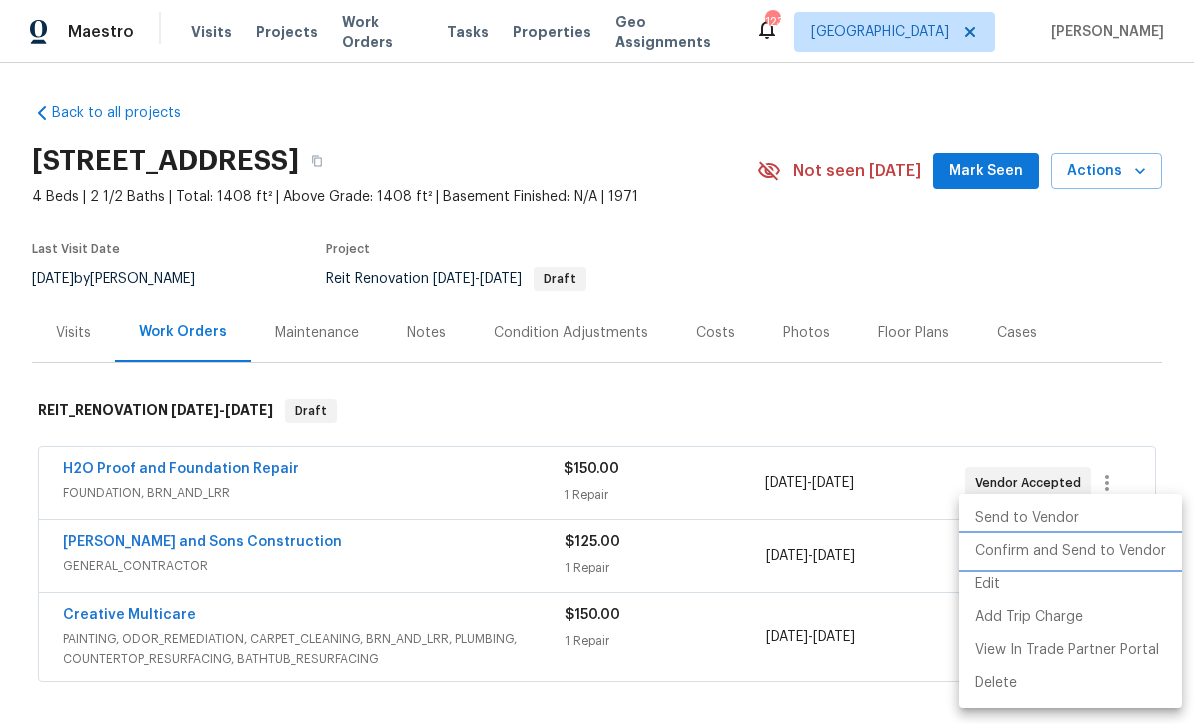 click on "Confirm and Send to Vendor" at bounding box center (1070, 551) 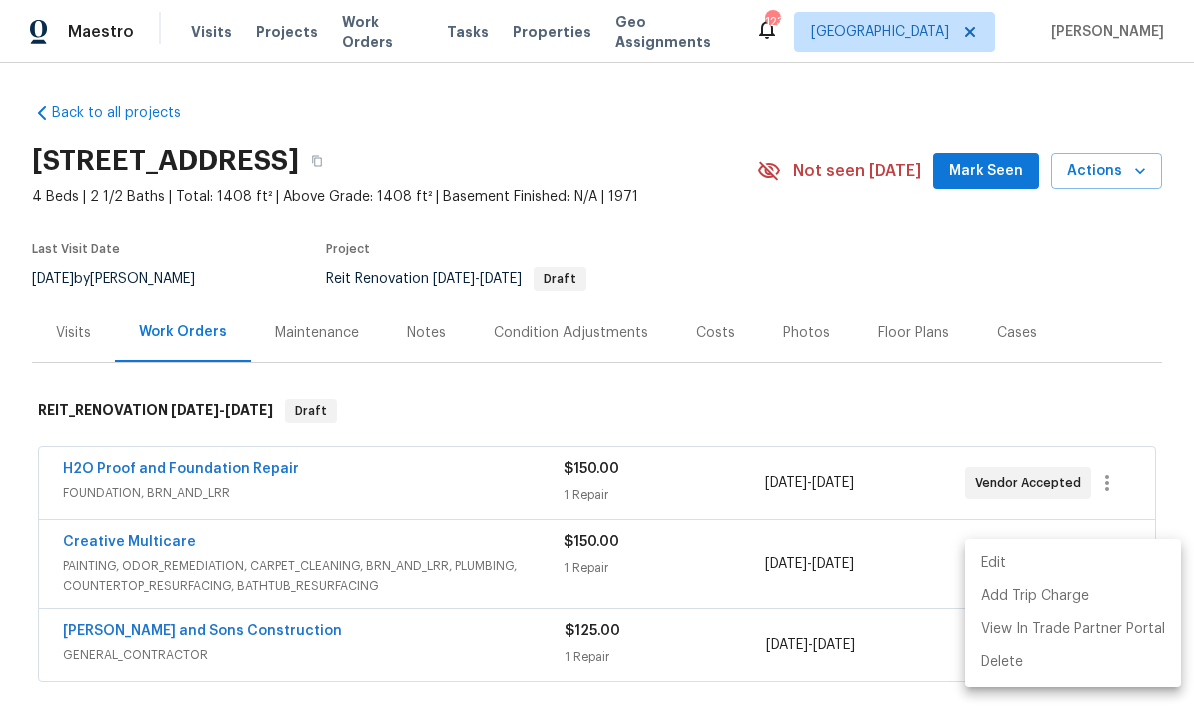 click at bounding box center (597, 362) 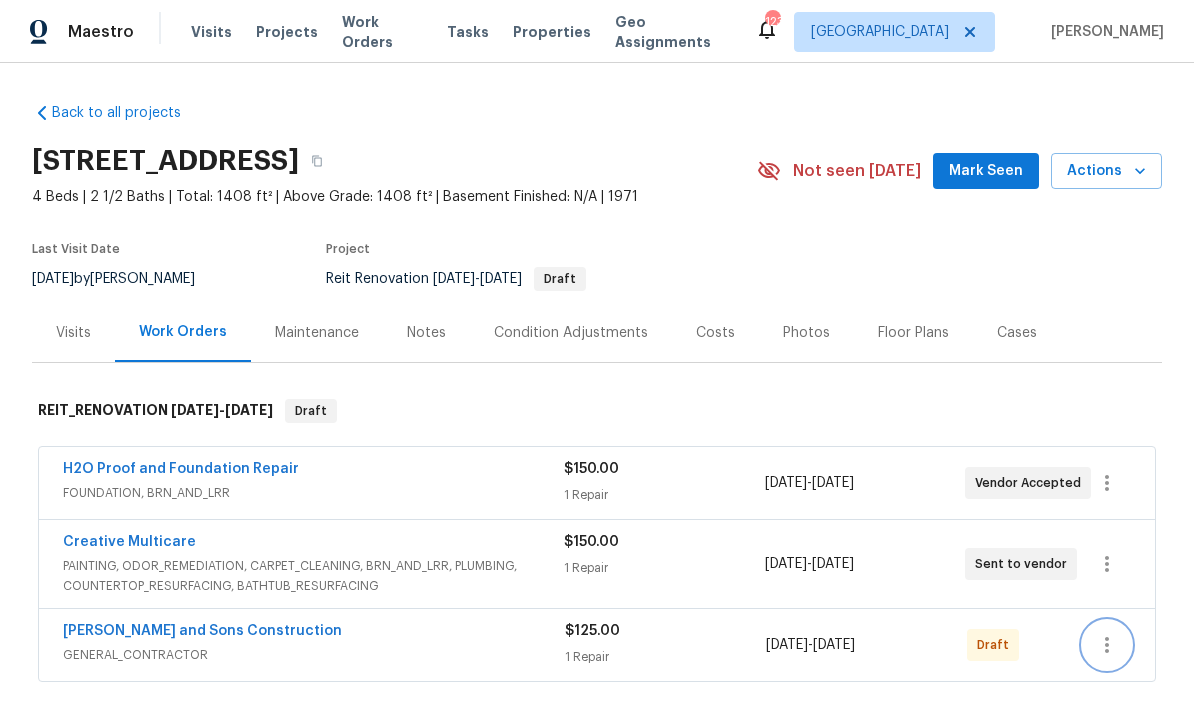 click 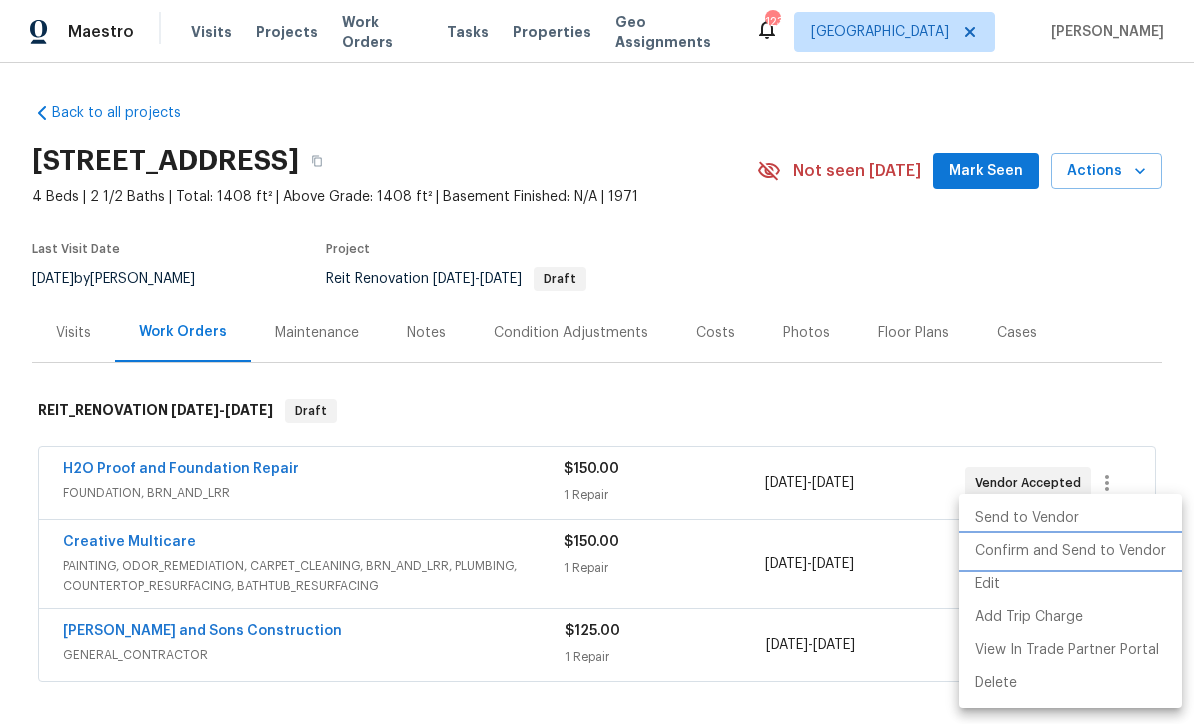 click on "Confirm and Send to Vendor" at bounding box center (1070, 551) 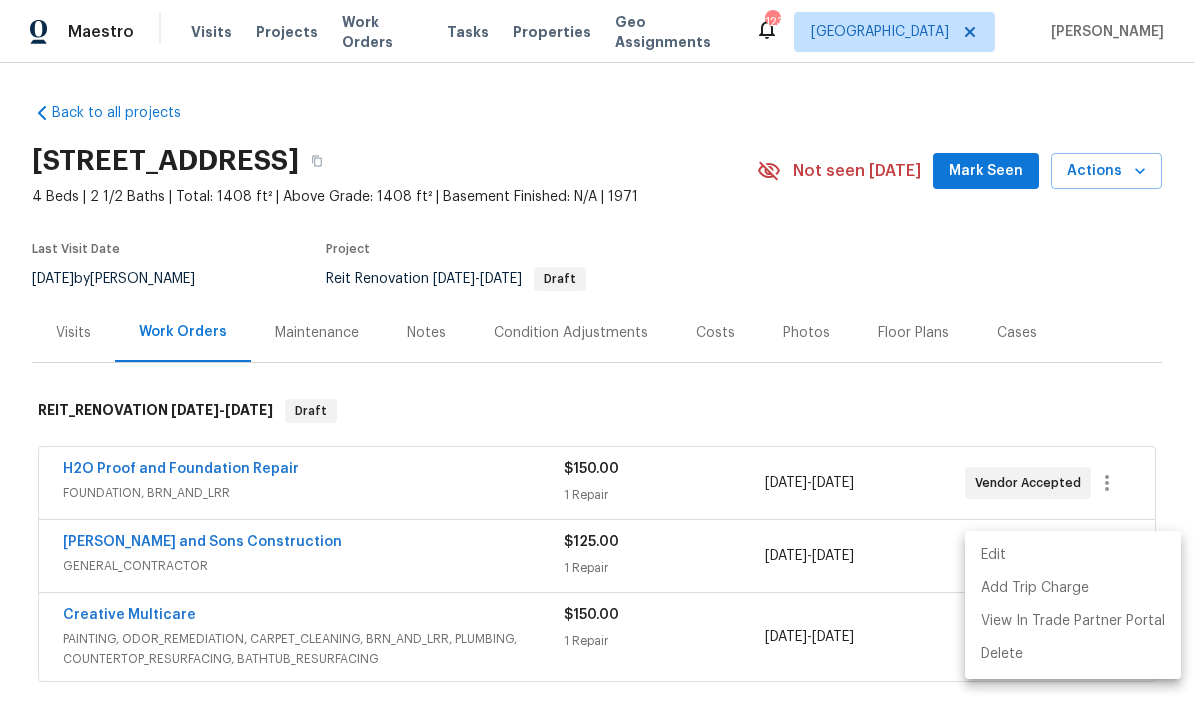 click at bounding box center [597, 362] 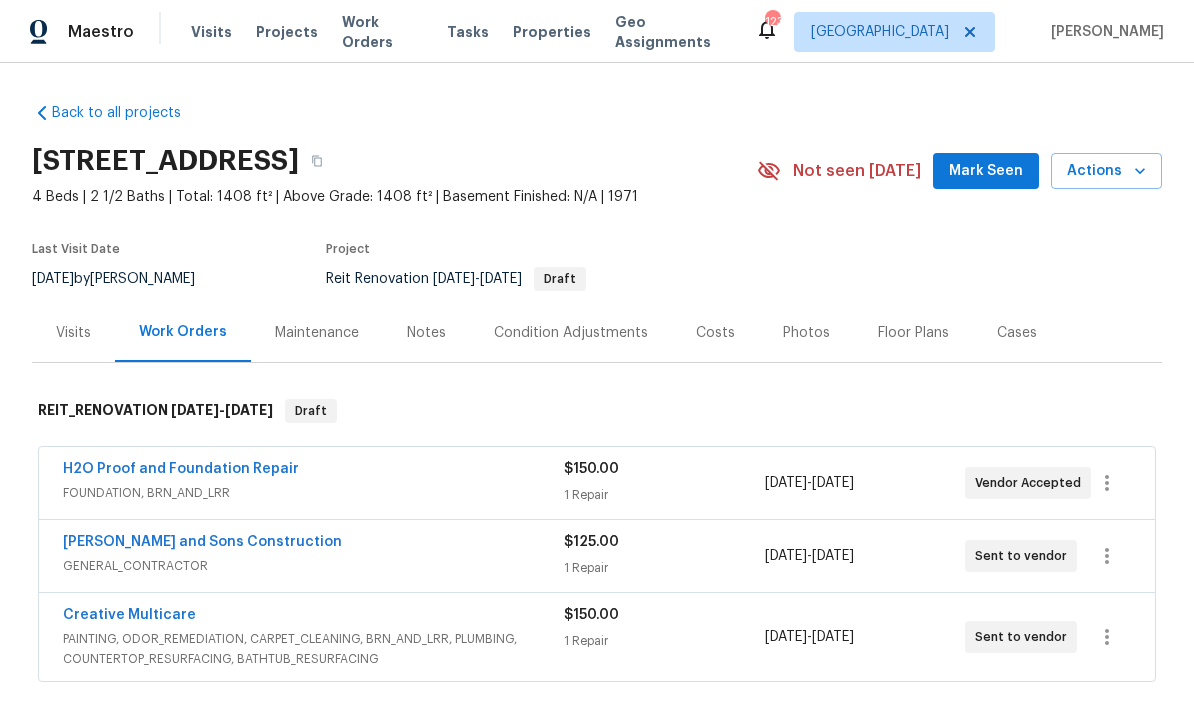 click on "[PERSON_NAME] and Sons Construction" at bounding box center (202, 542) 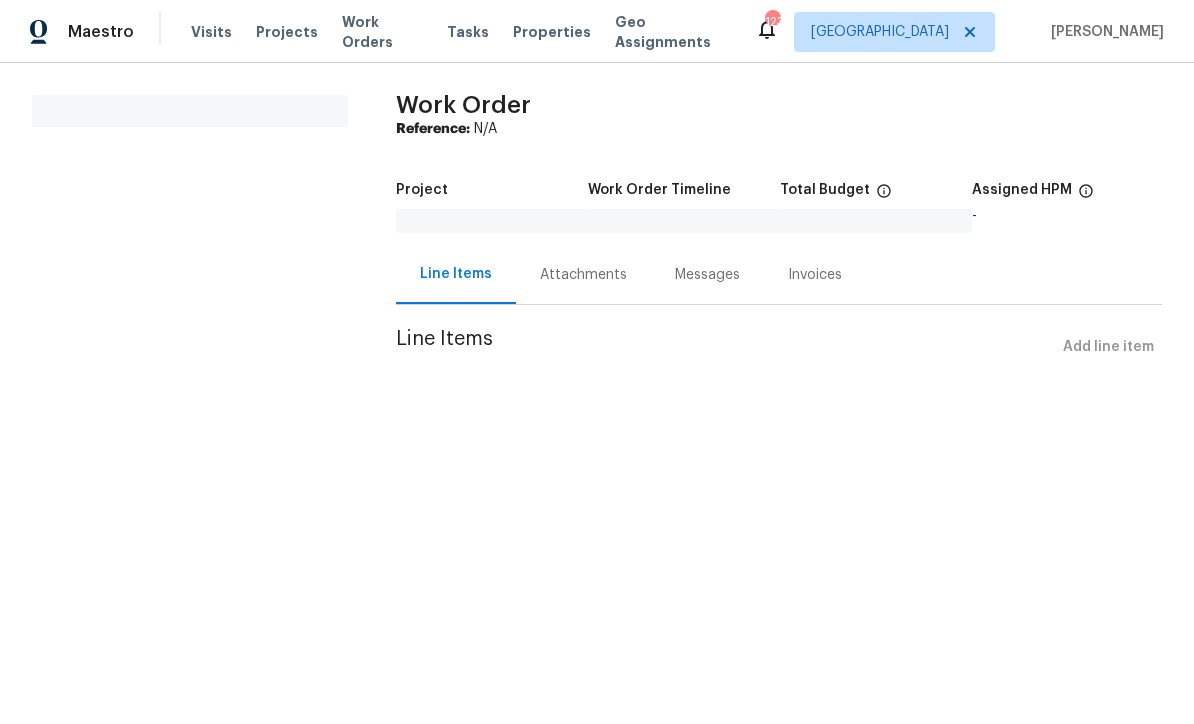 scroll, scrollTop: 0, scrollLeft: 0, axis: both 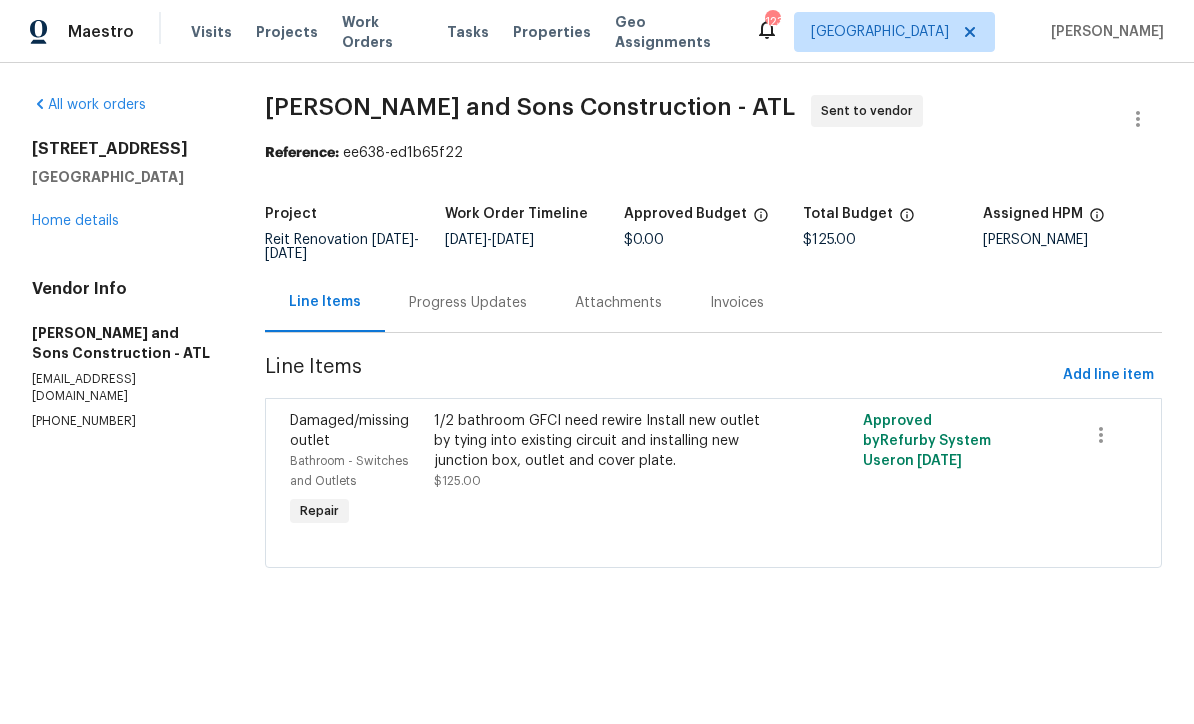 click on "Progress Updates" at bounding box center [468, 303] 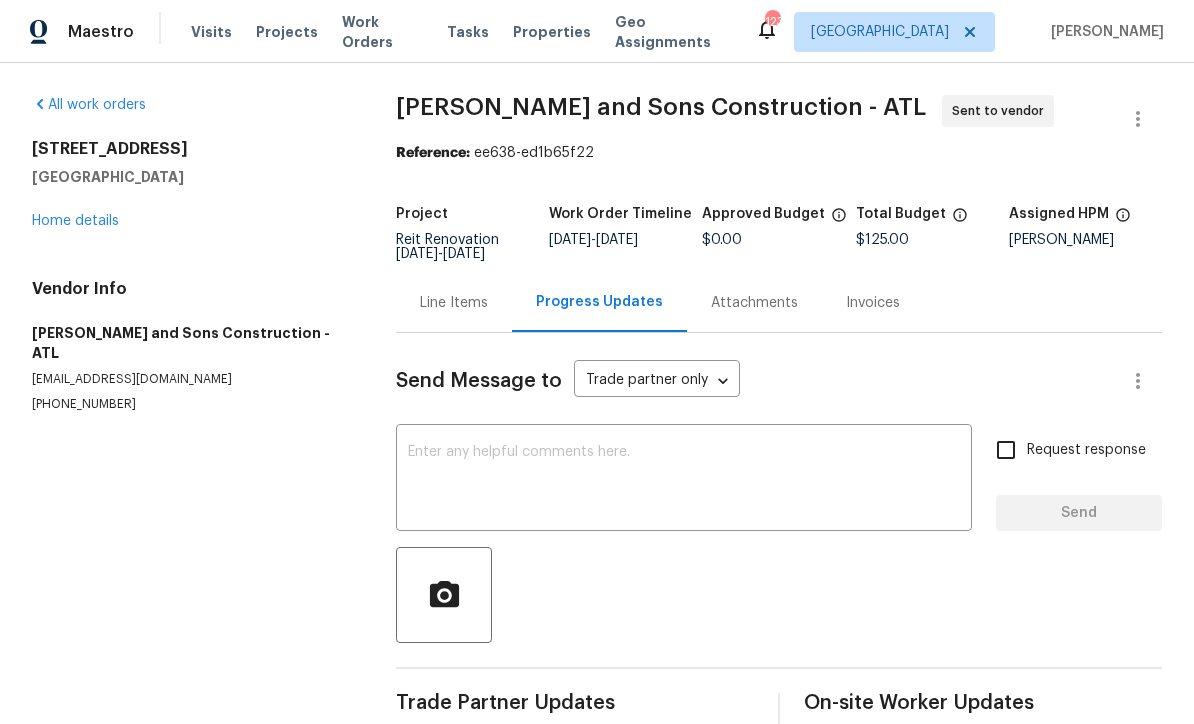 click at bounding box center (684, 480) 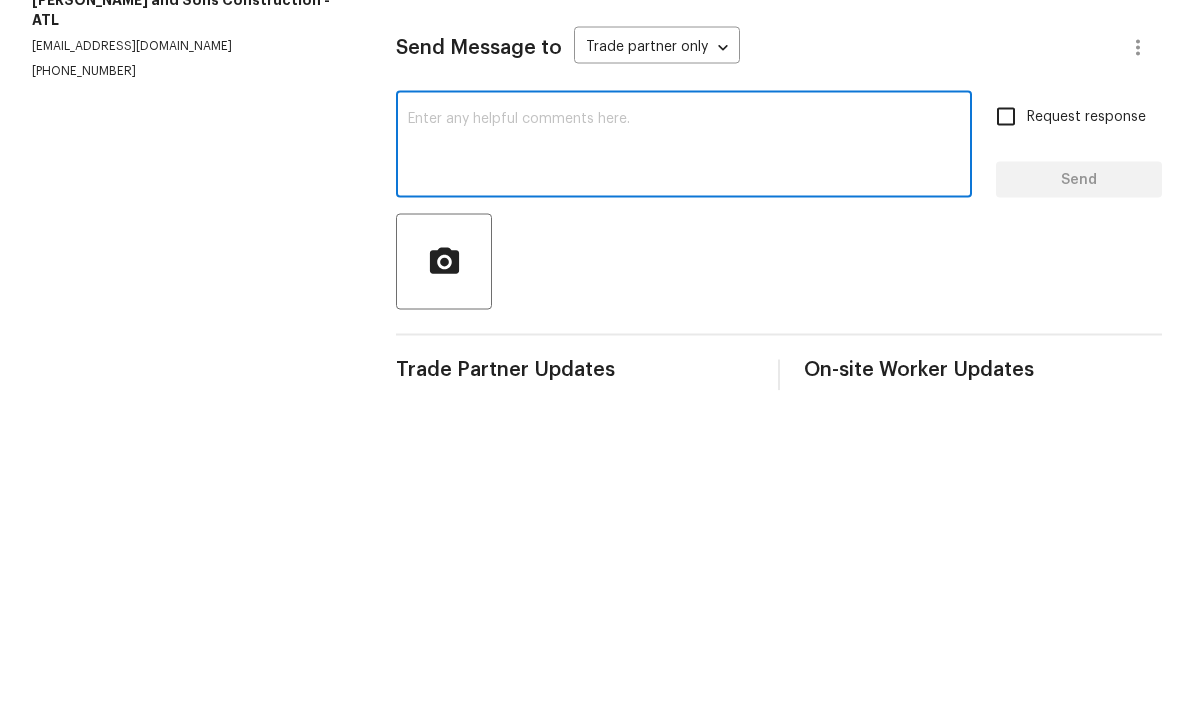 click at bounding box center (684, 480) 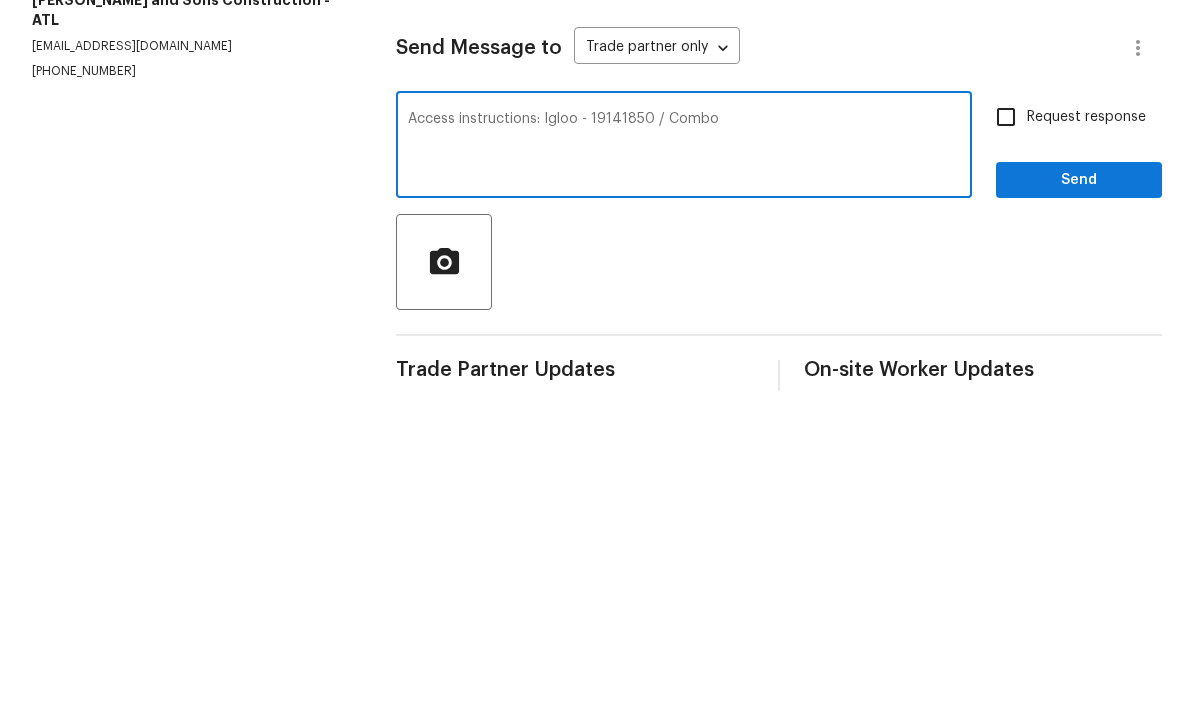 type on "Access instructions: Igloo - 19141850 / Combo" 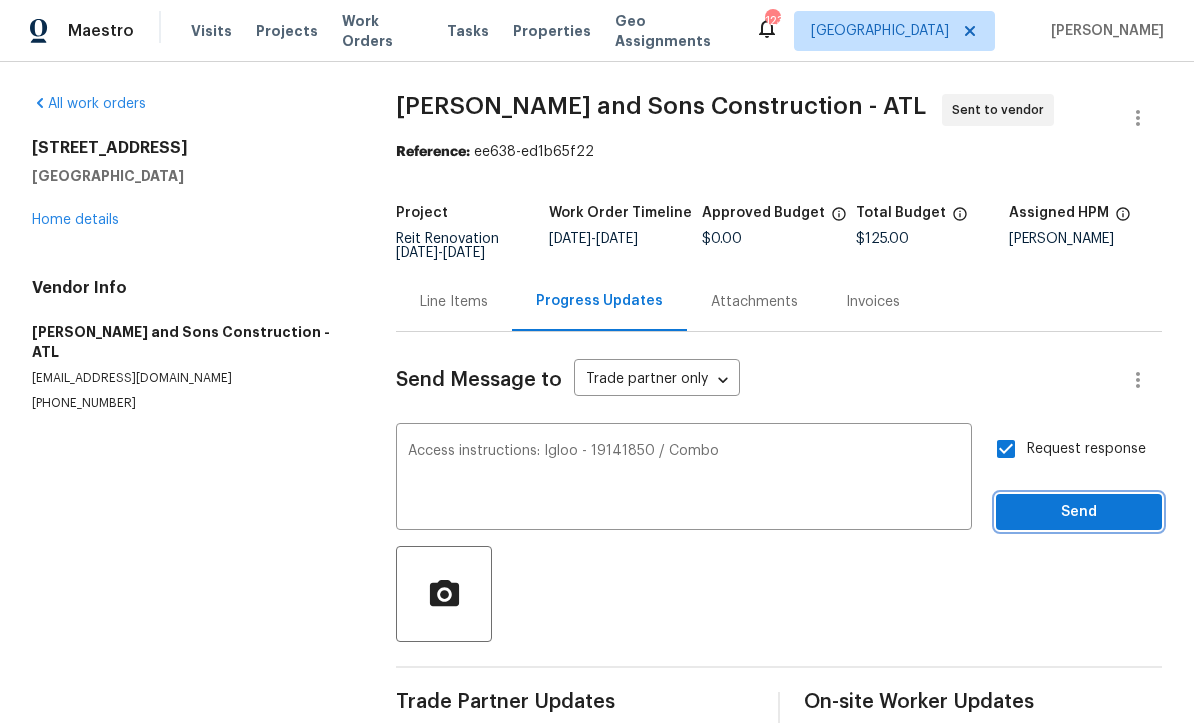 click on "Send" at bounding box center (1079, 513) 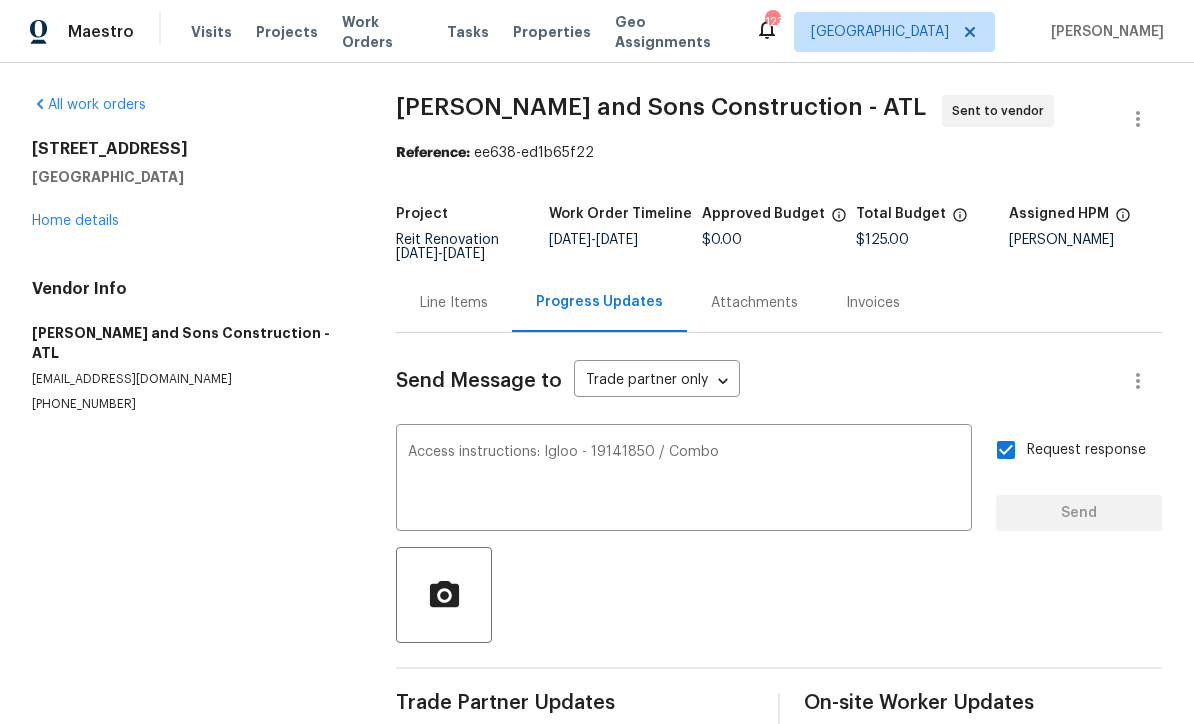 type 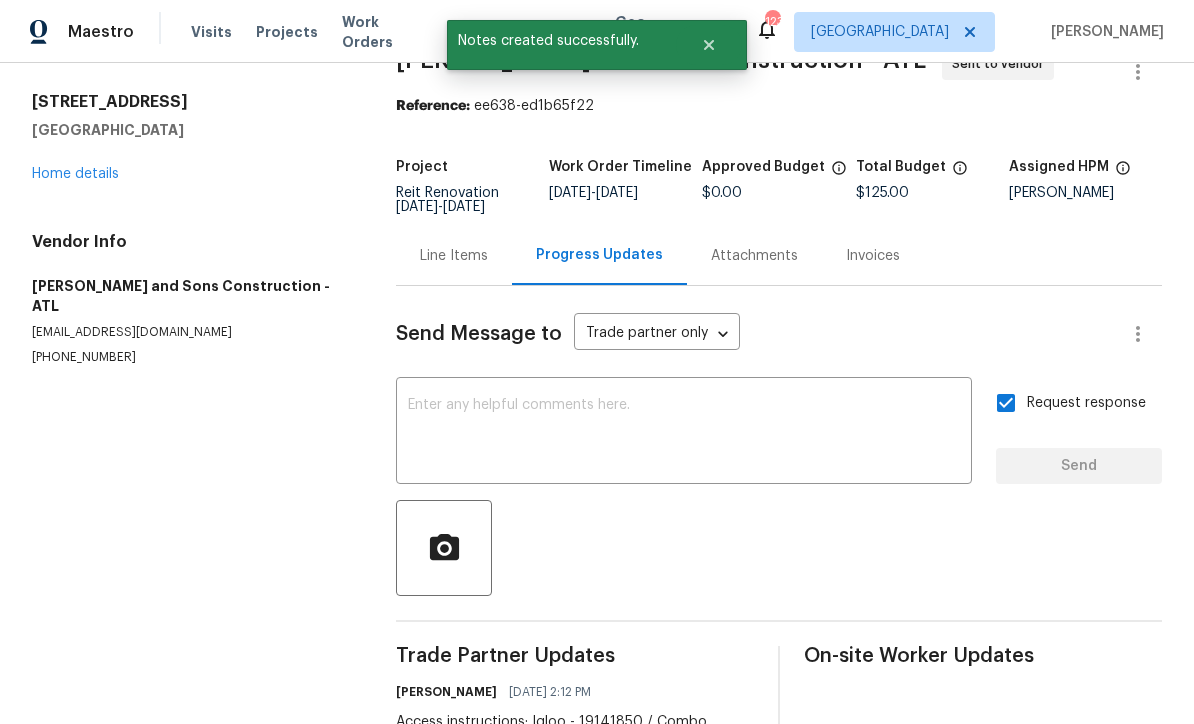 scroll, scrollTop: 46, scrollLeft: 0, axis: vertical 